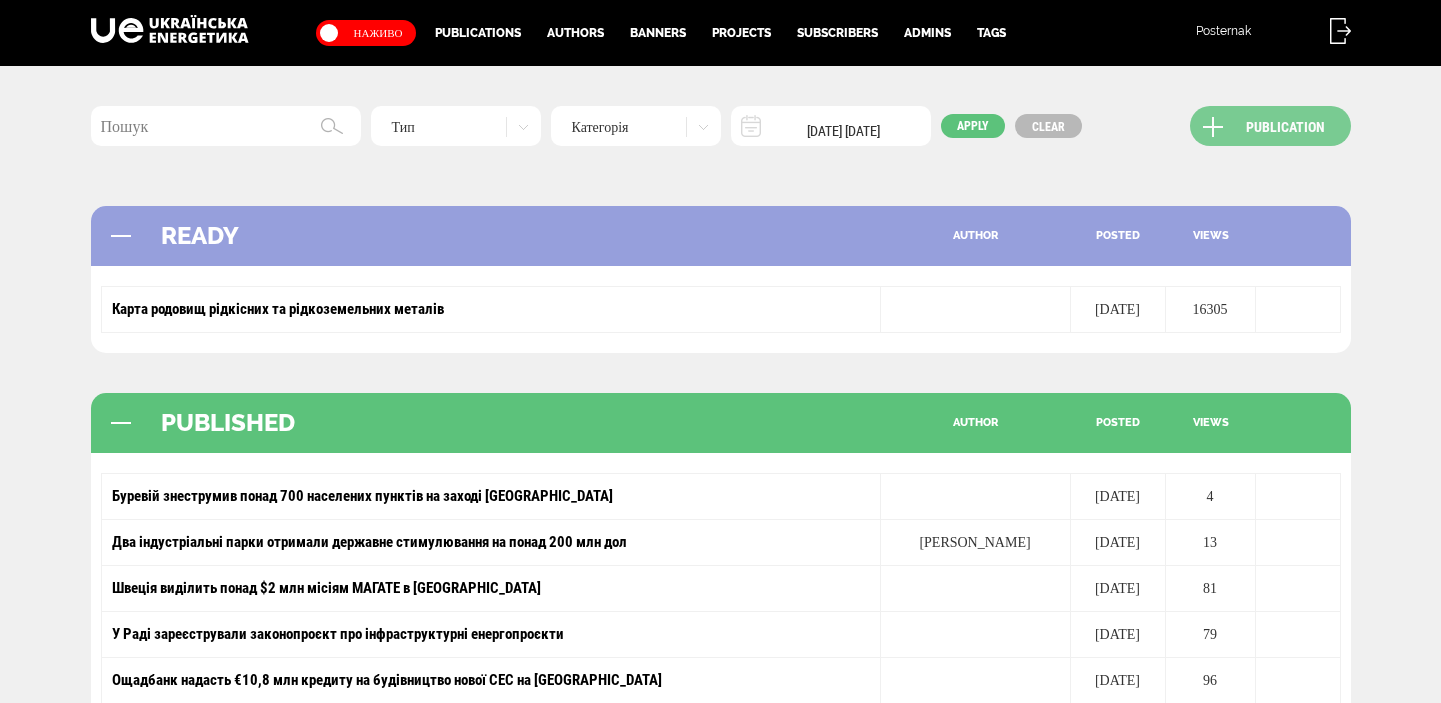 scroll, scrollTop: 0, scrollLeft: 0, axis: both 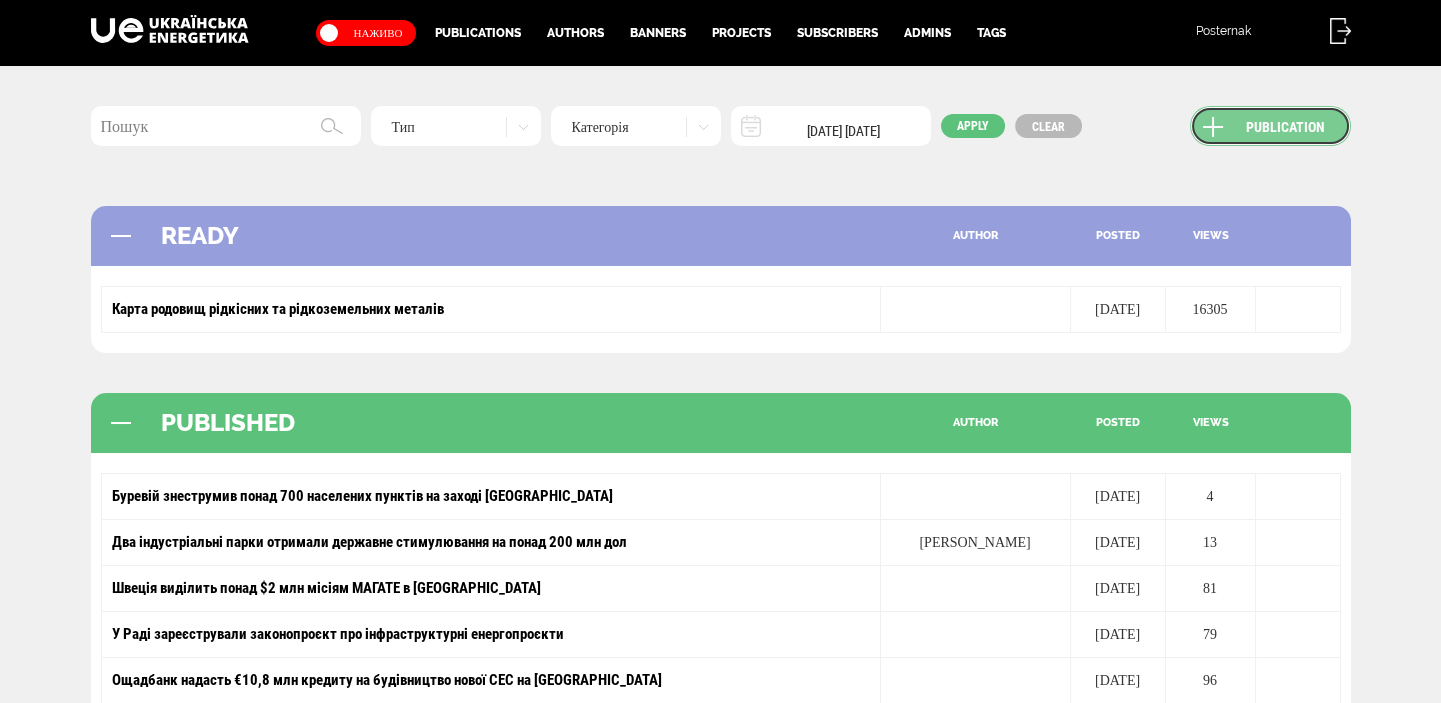 click on "Publication" at bounding box center [1270, 126] 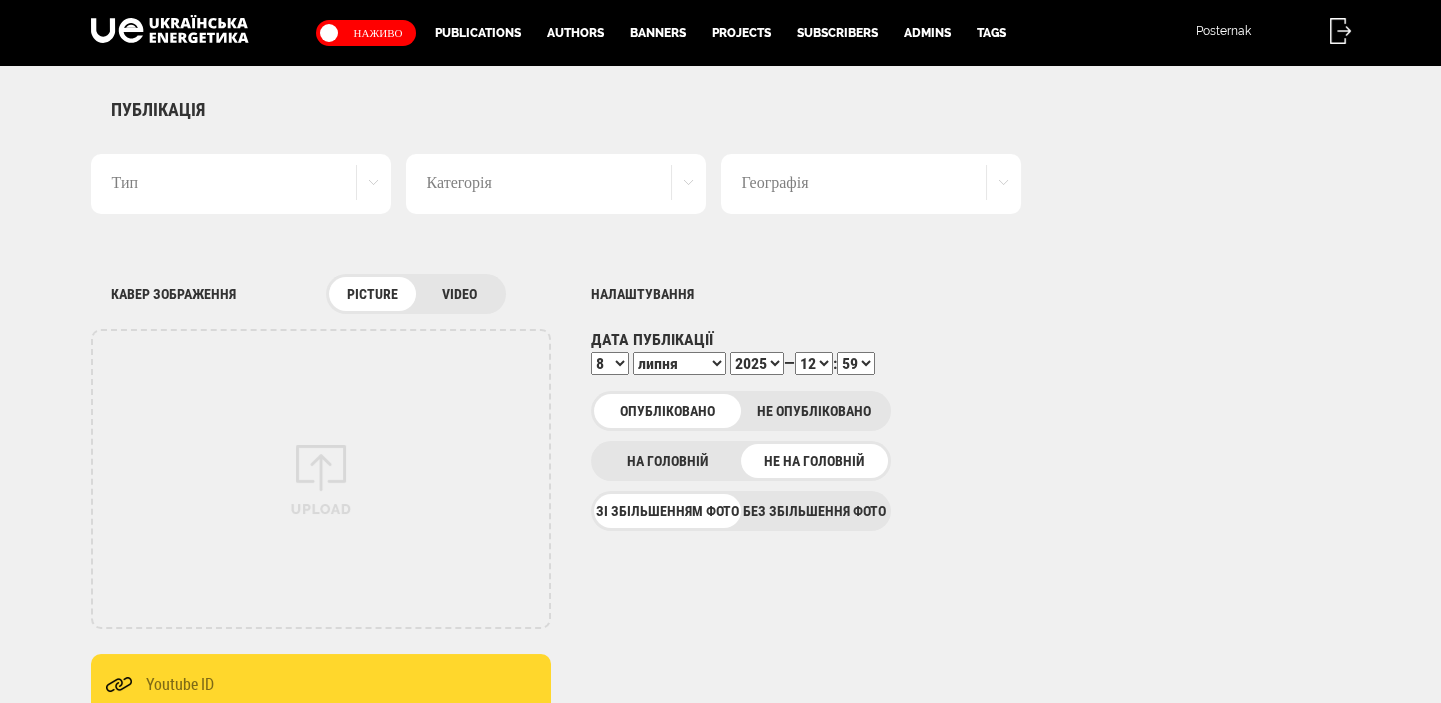 scroll, scrollTop: 0, scrollLeft: 0, axis: both 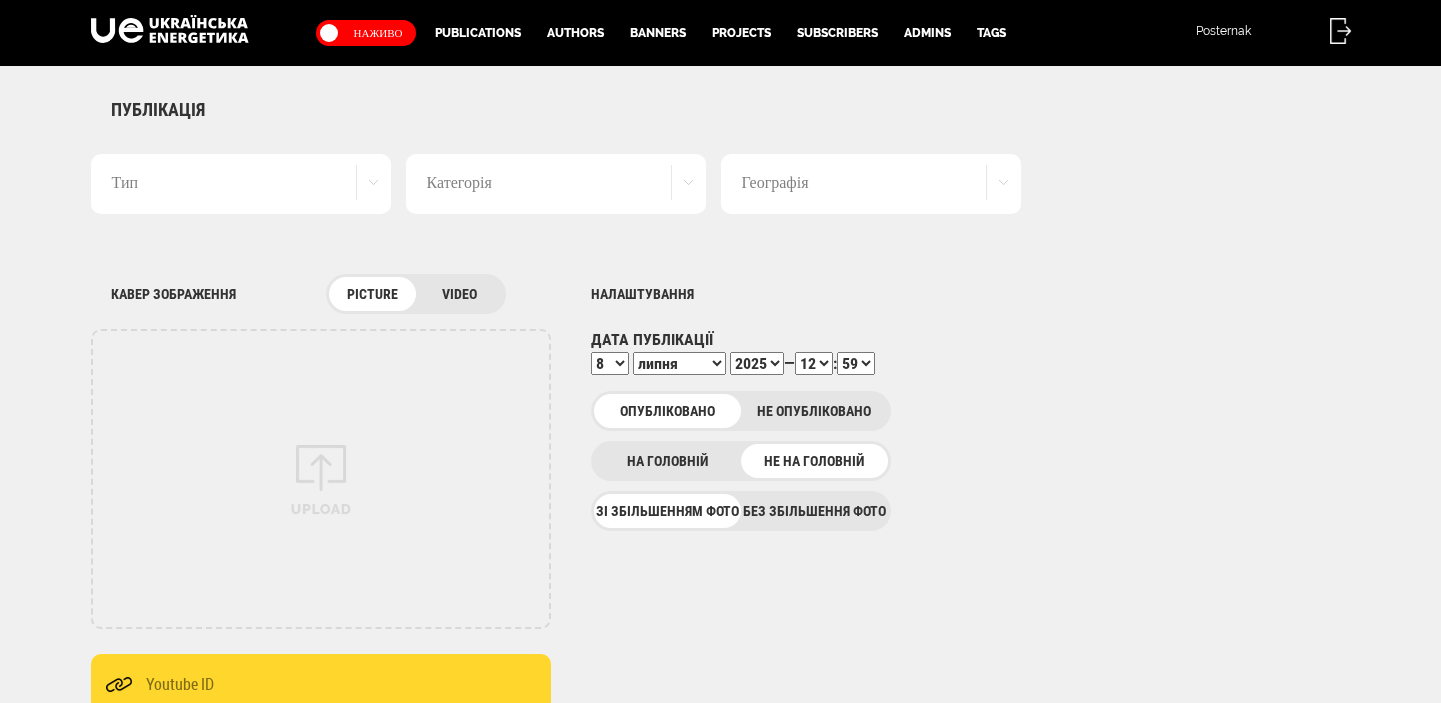 click on "Без збільшення фото" at bounding box center (814, 511) 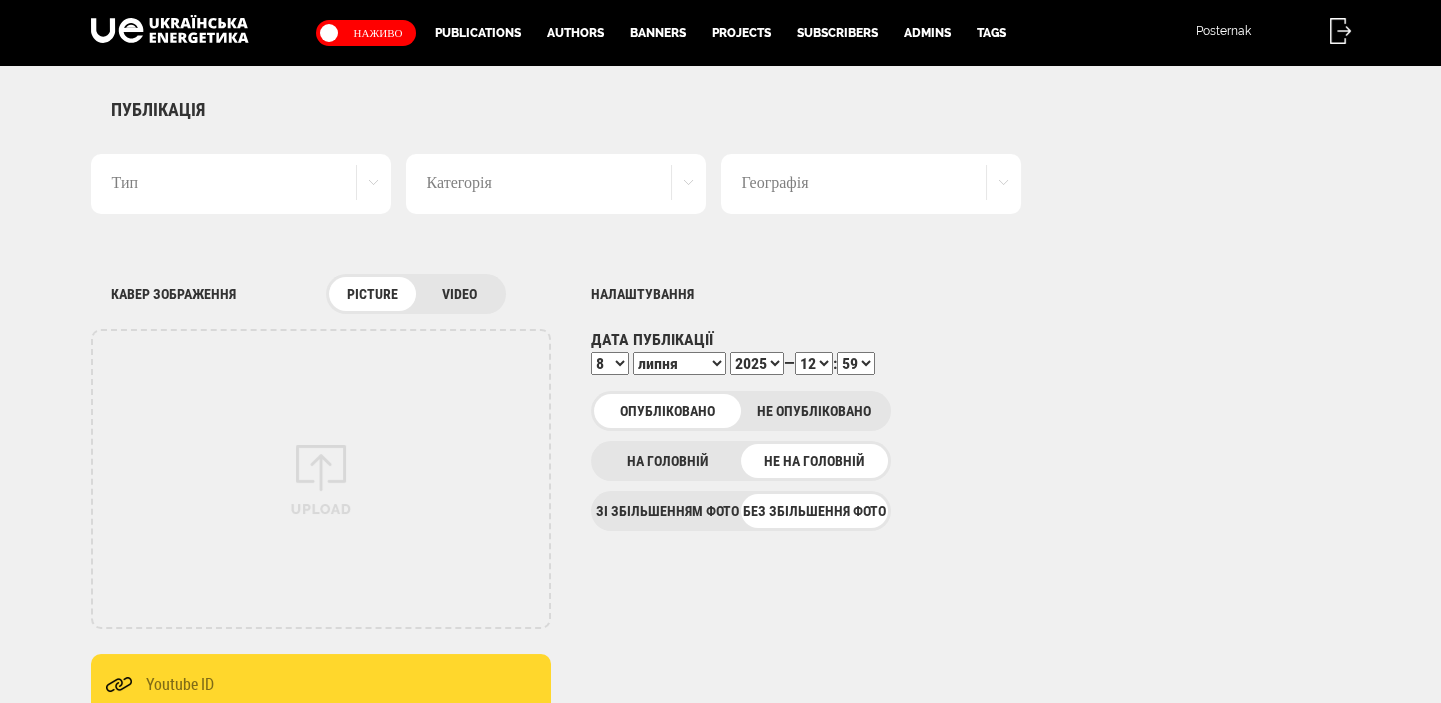 click on "Тип" at bounding box center [241, 184] 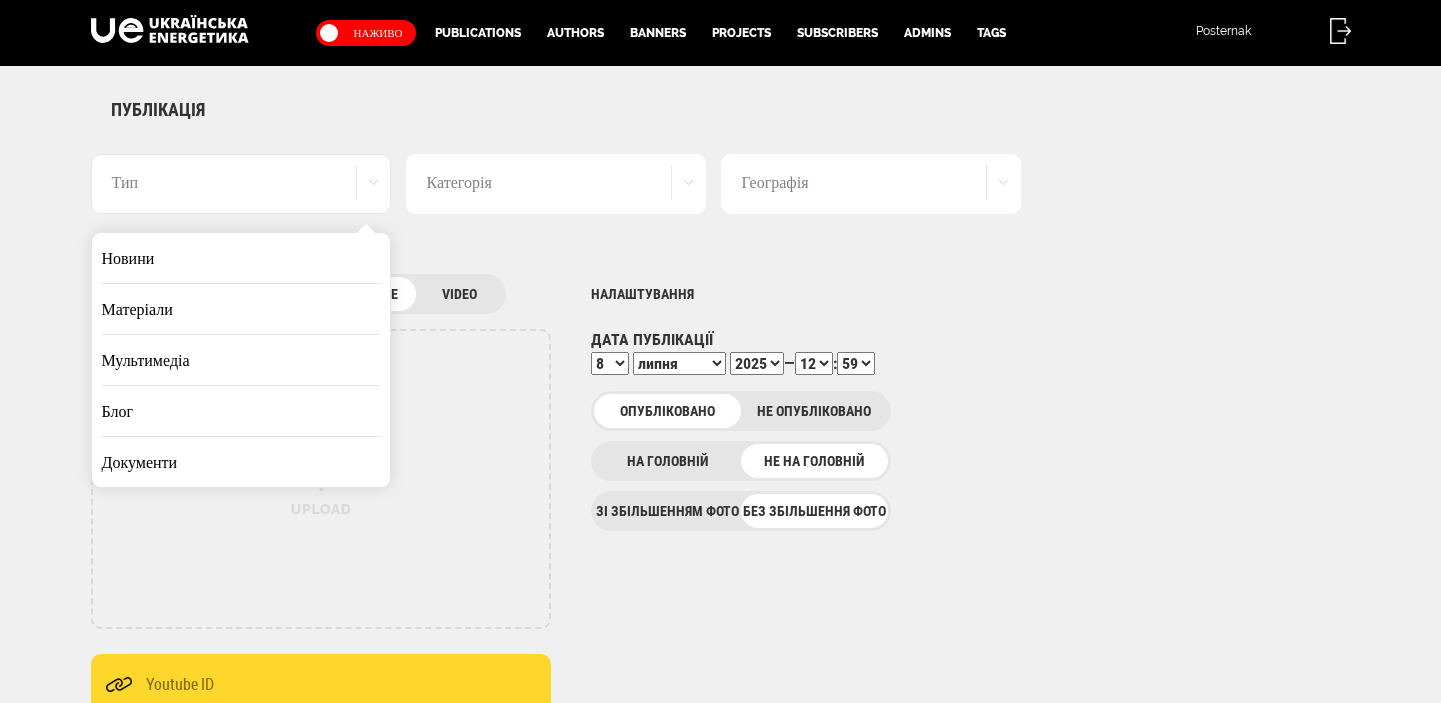 click on "Новини" at bounding box center (241, 258) 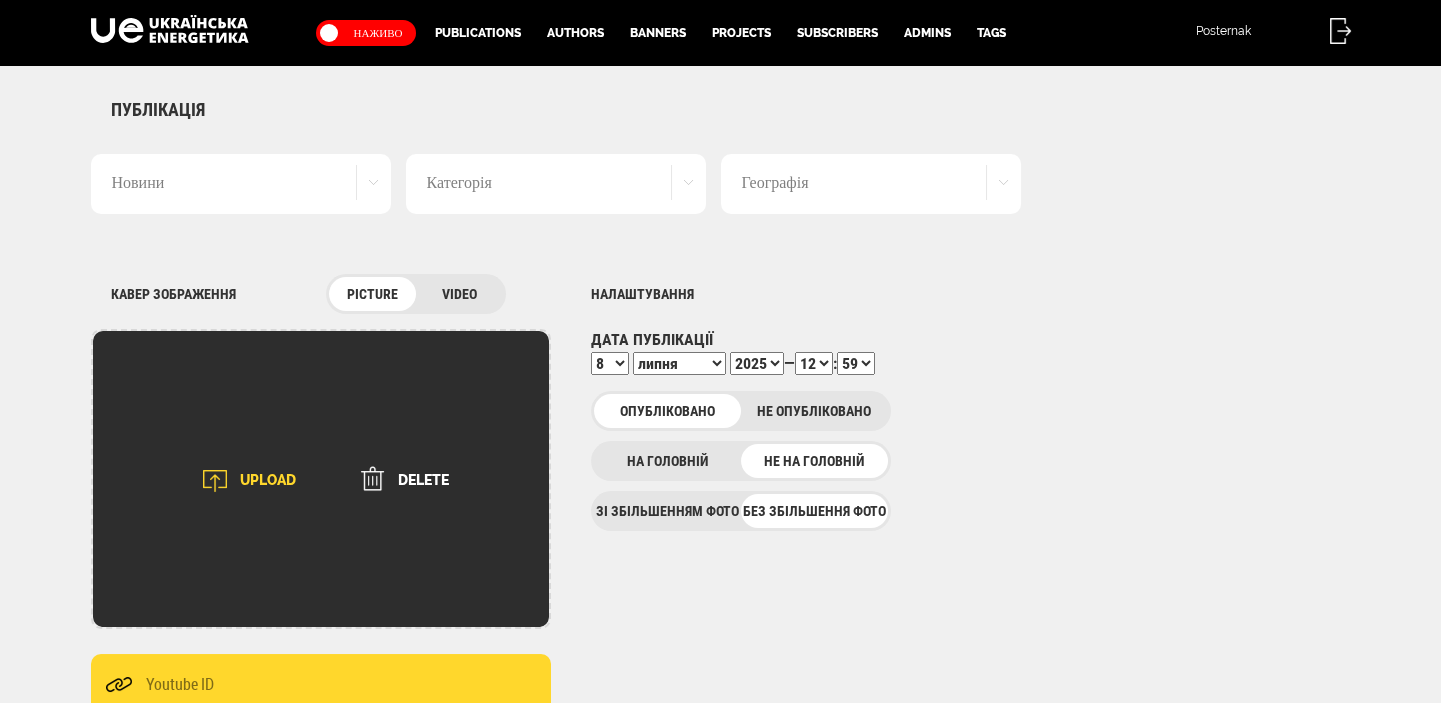 click on "UPLOAD" at bounding box center [243, 481] 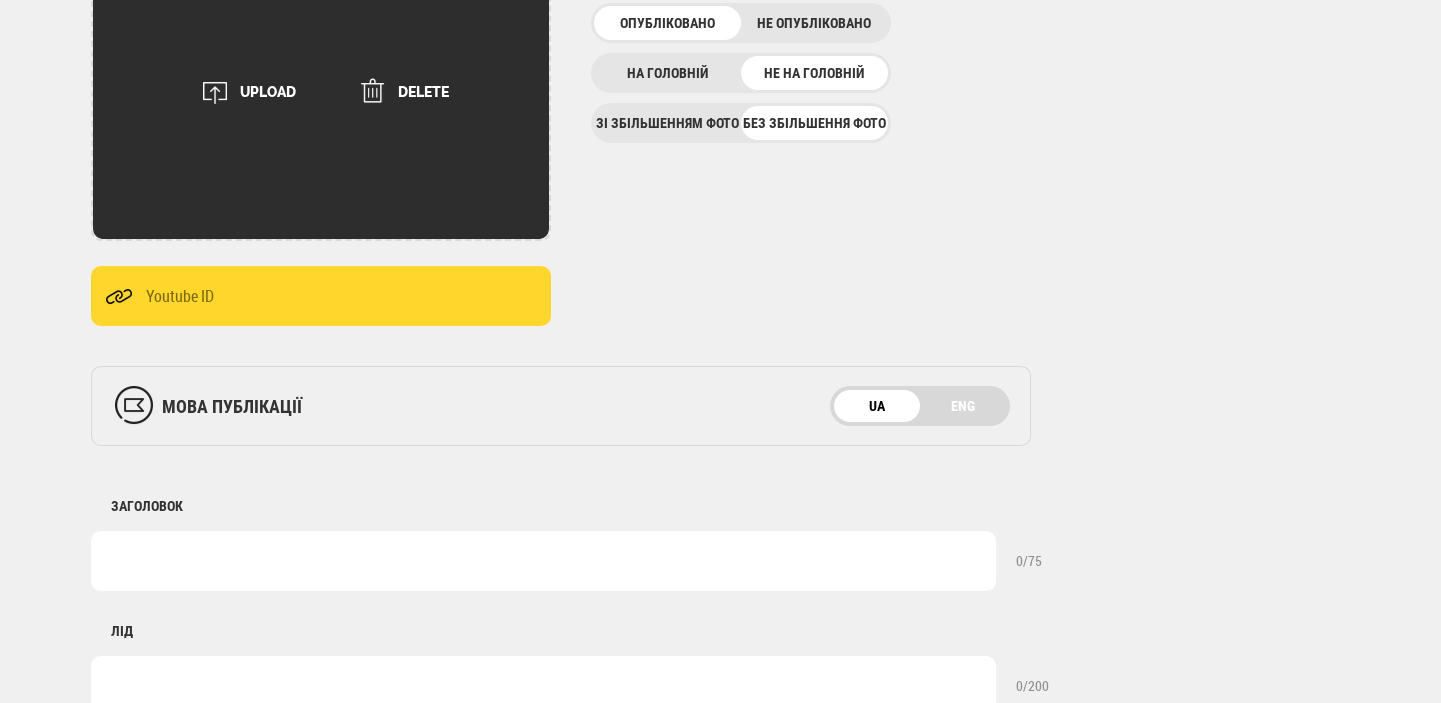 scroll, scrollTop: 636, scrollLeft: 0, axis: vertical 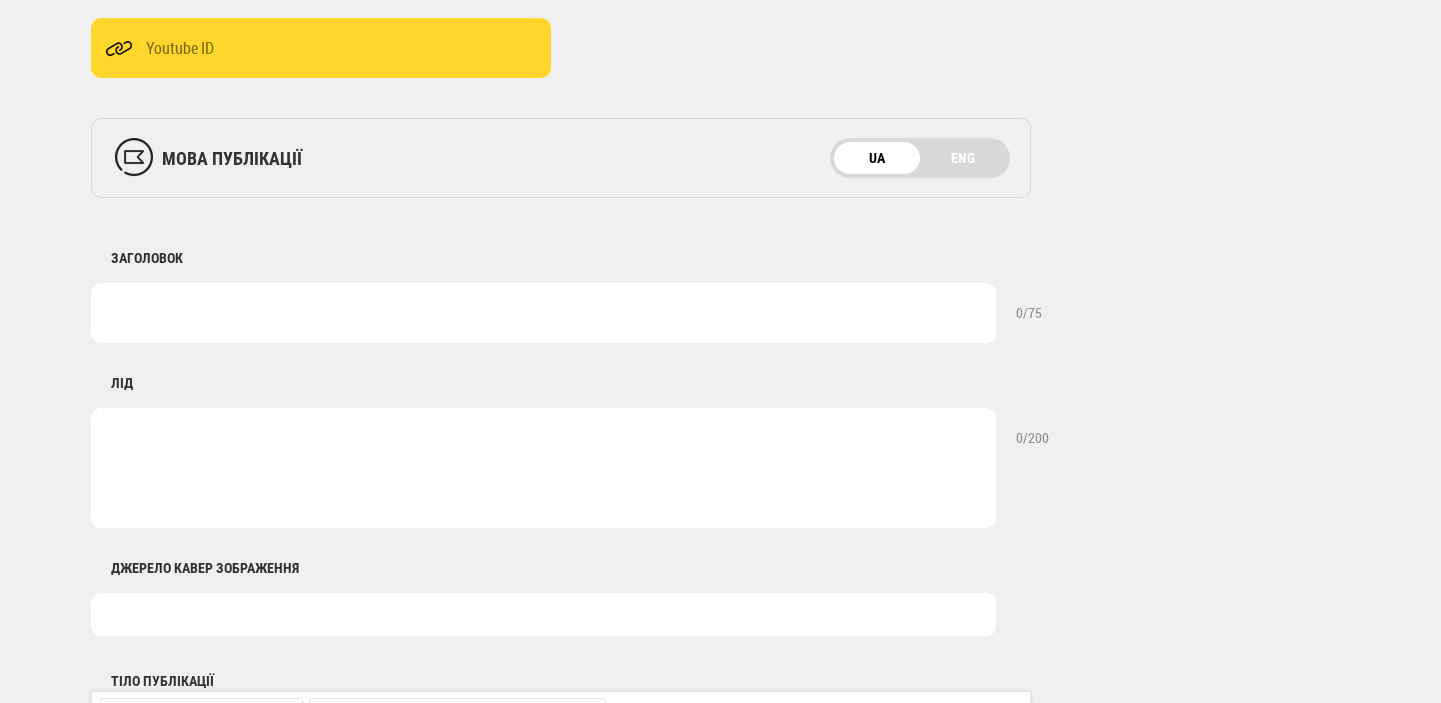 click at bounding box center [543, 614] 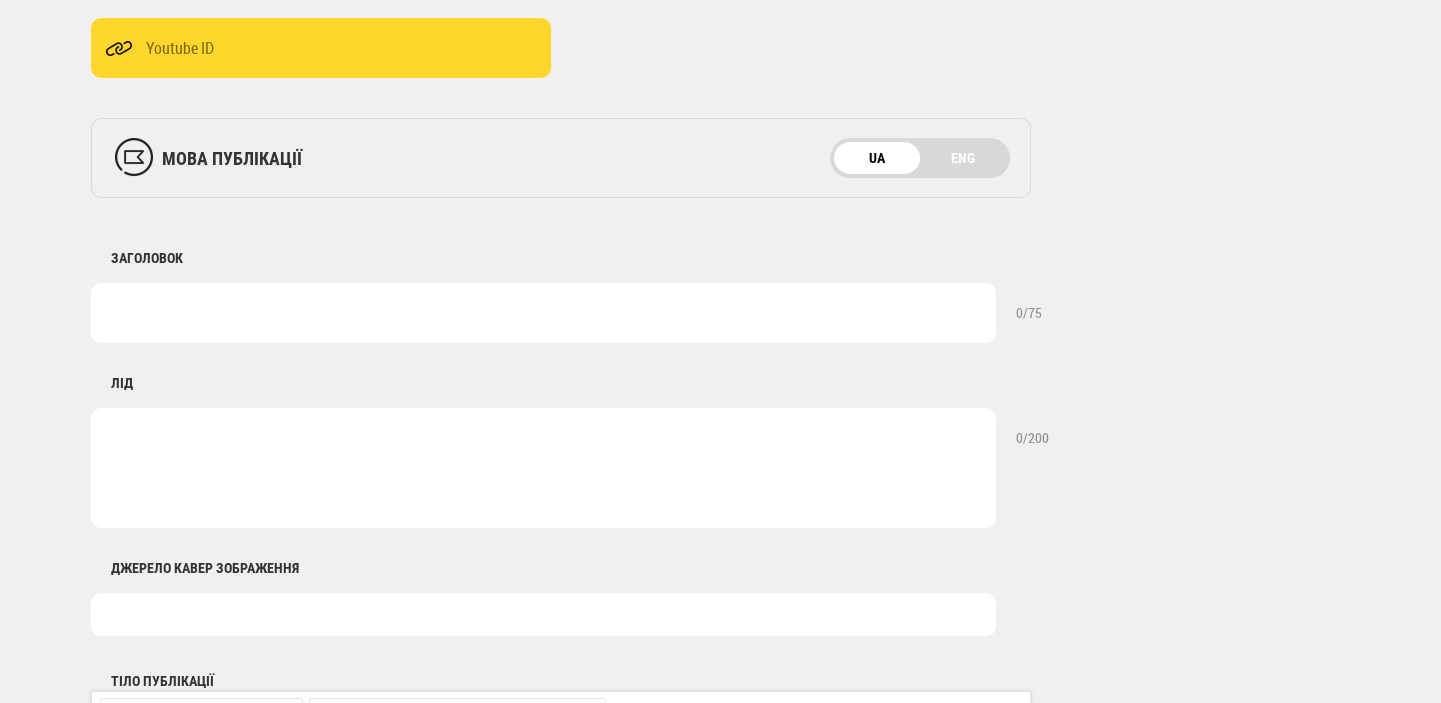 type on "Фото: Shutterstock" 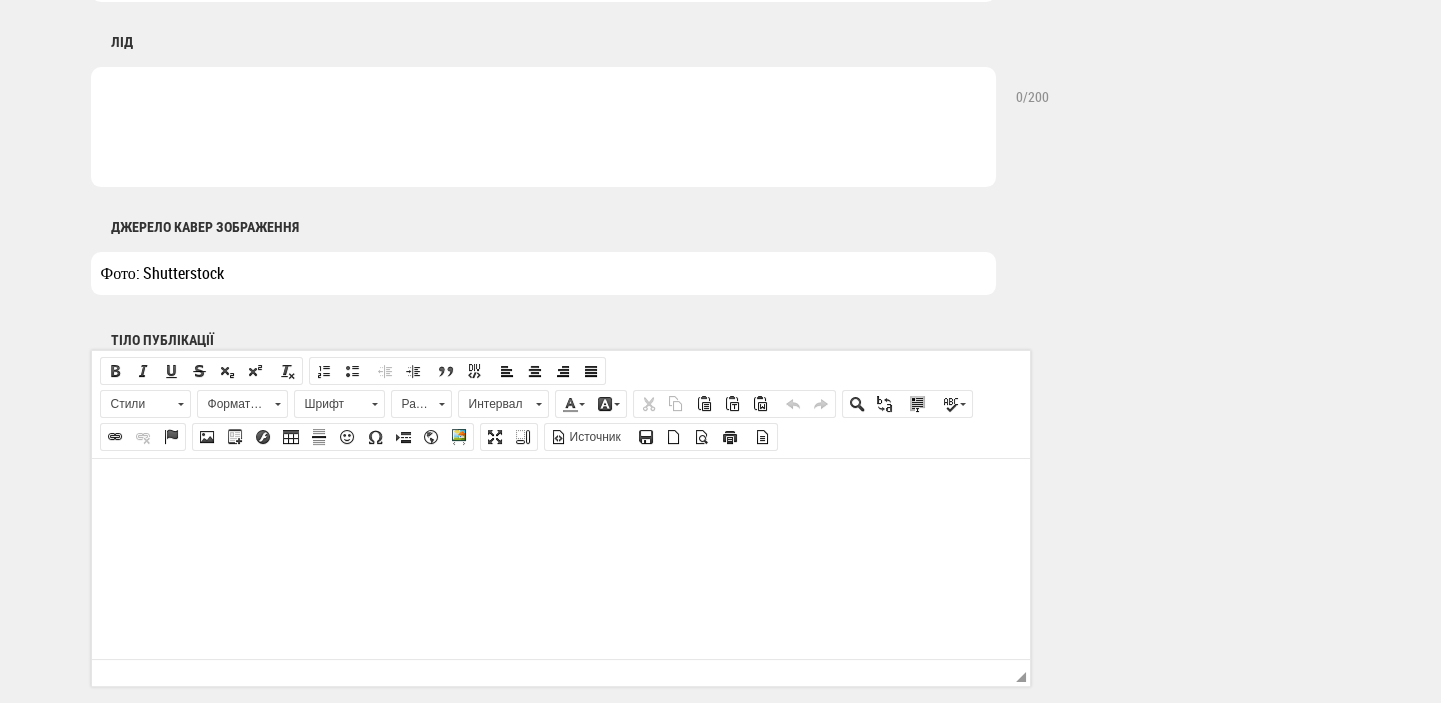 scroll, scrollTop: 1060, scrollLeft: 0, axis: vertical 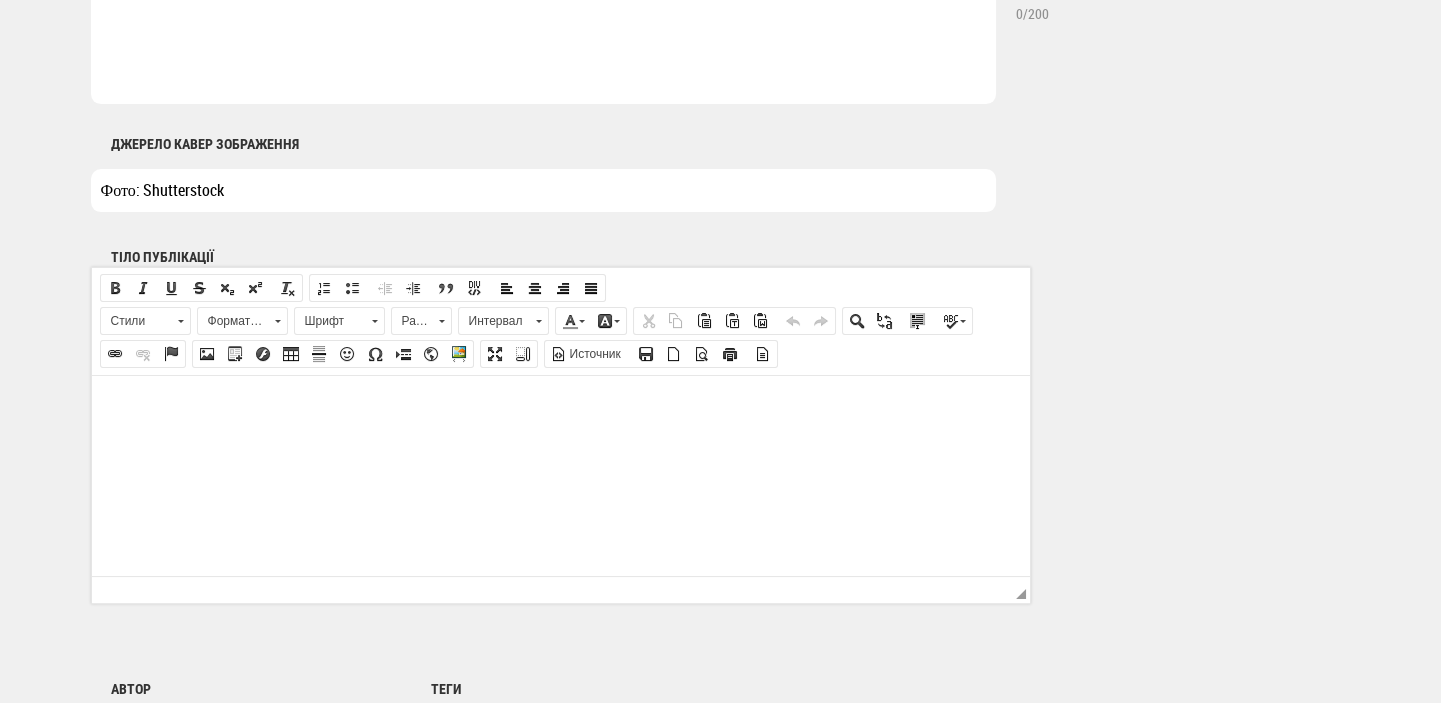 click at bounding box center [560, 405] 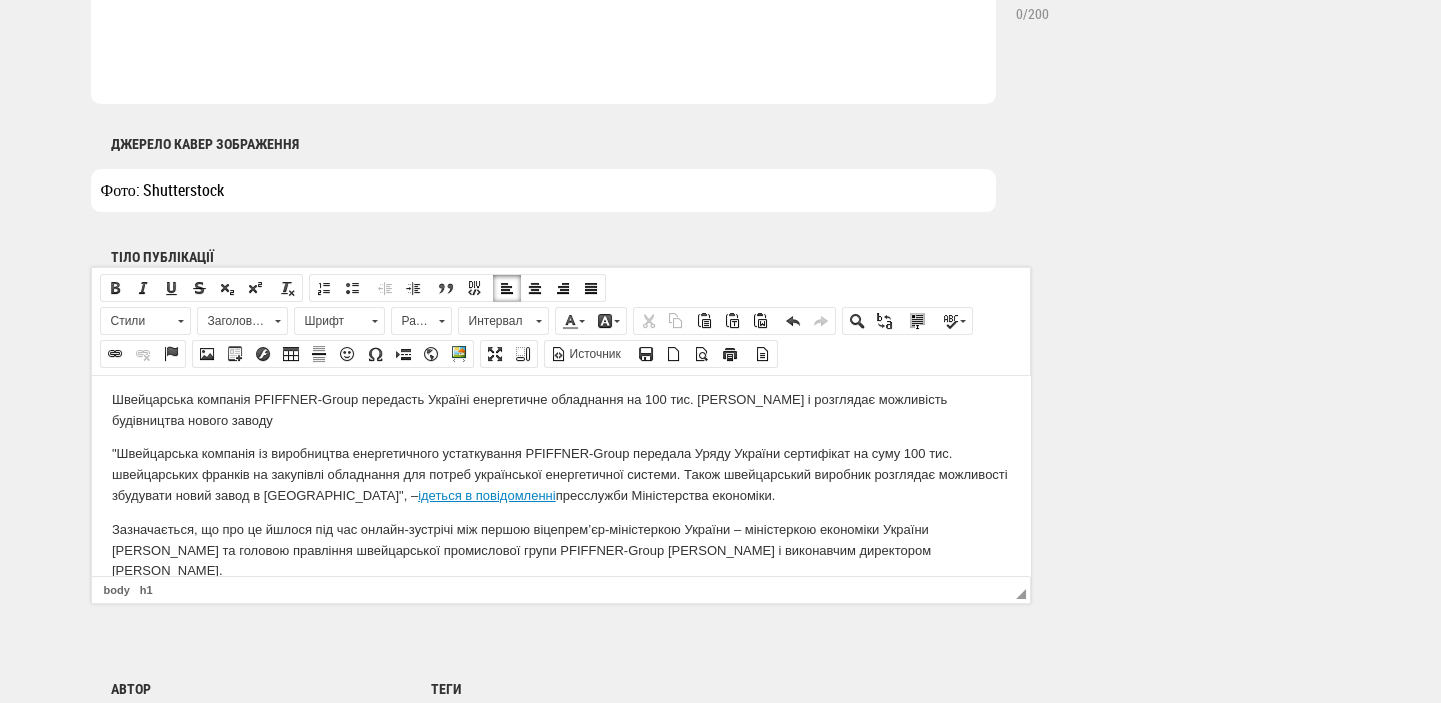 scroll, scrollTop: 0, scrollLeft: 0, axis: both 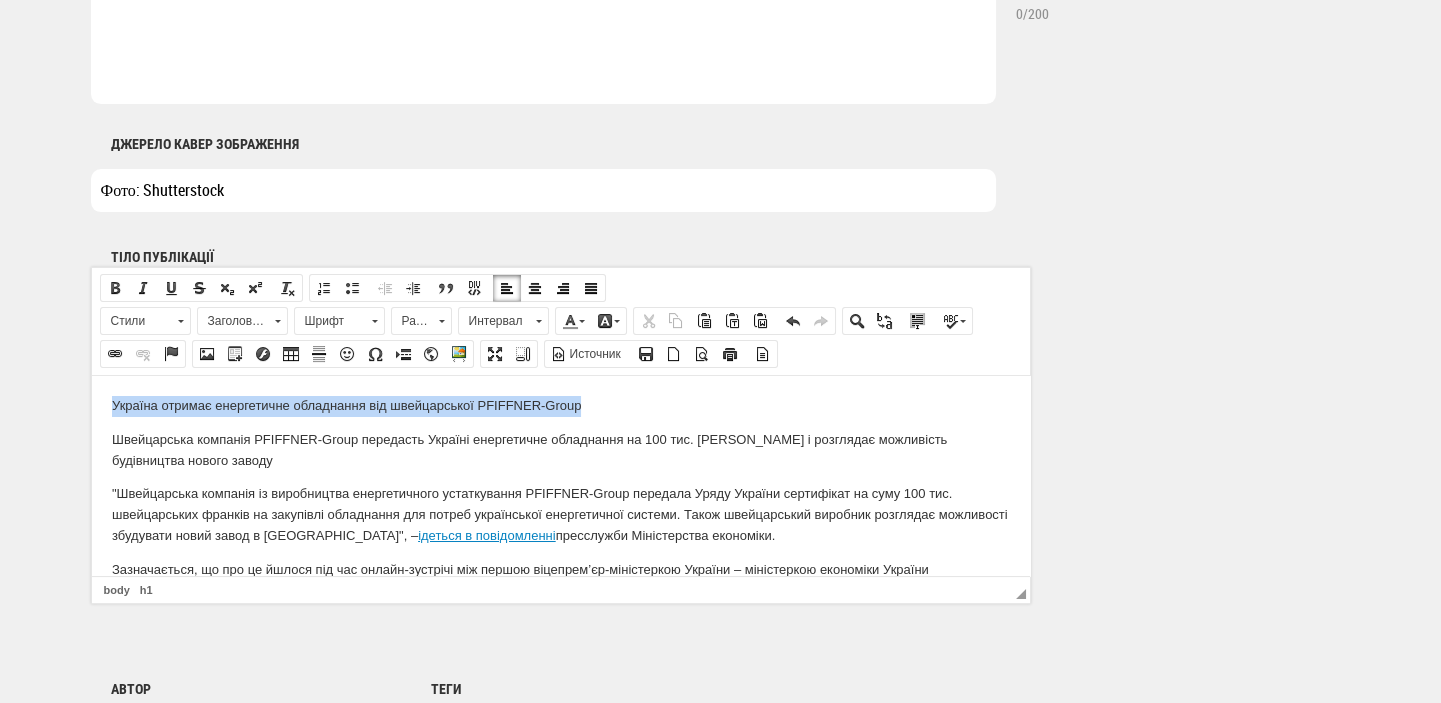 drag, startPoint x: 591, startPoint y: 405, endPoint x: 120, endPoint y: 833, distance: 636.4158 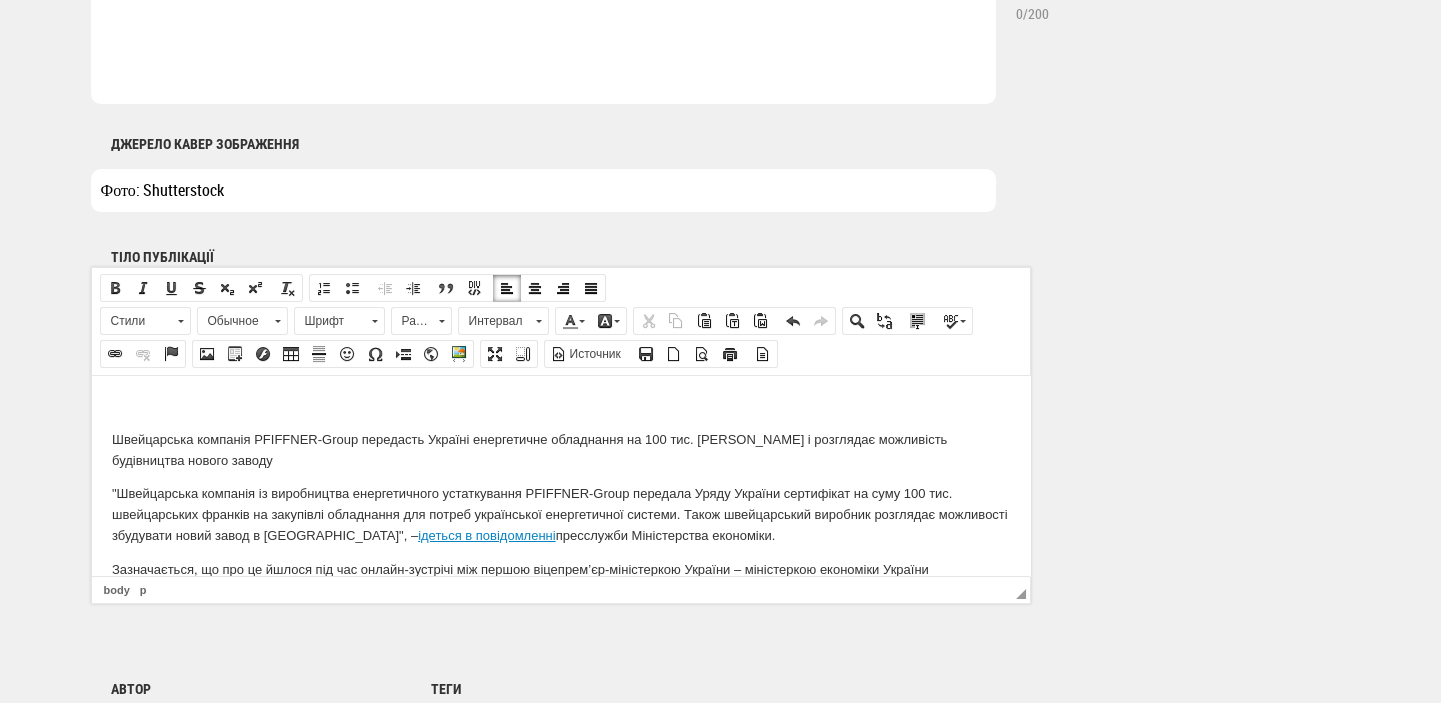 scroll, scrollTop: 636, scrollLeft: 0, axis: vertical 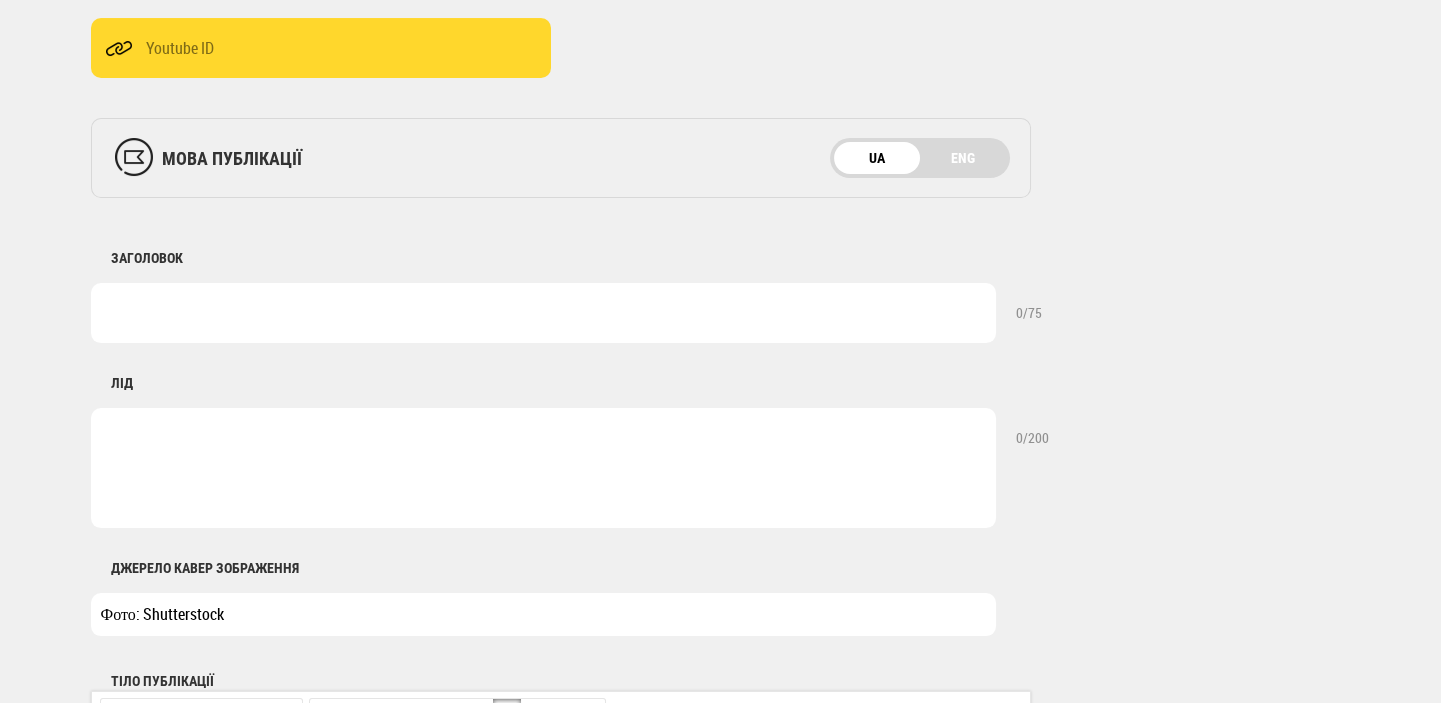 click at bounding box center [543, 313] 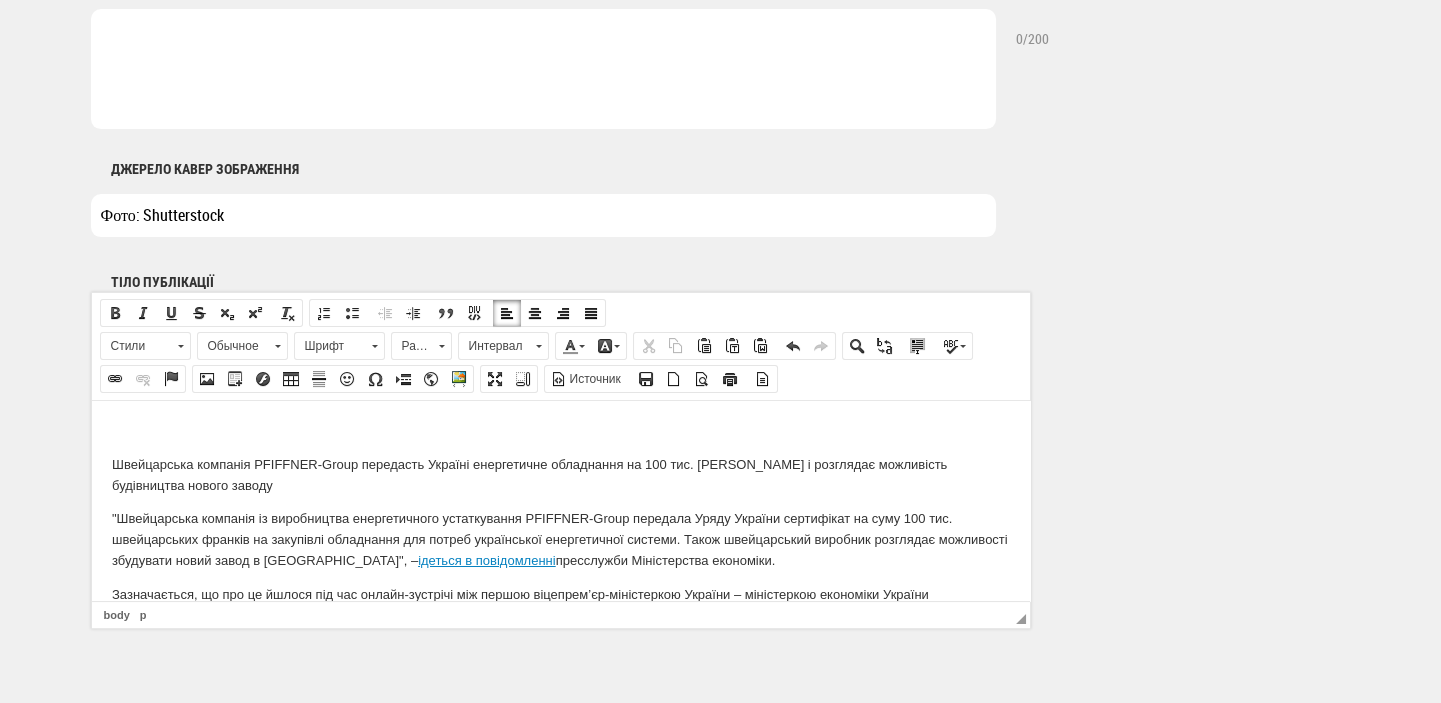 scroll, scrollTop: 1060, scrollLeft: 0, axis: vertical 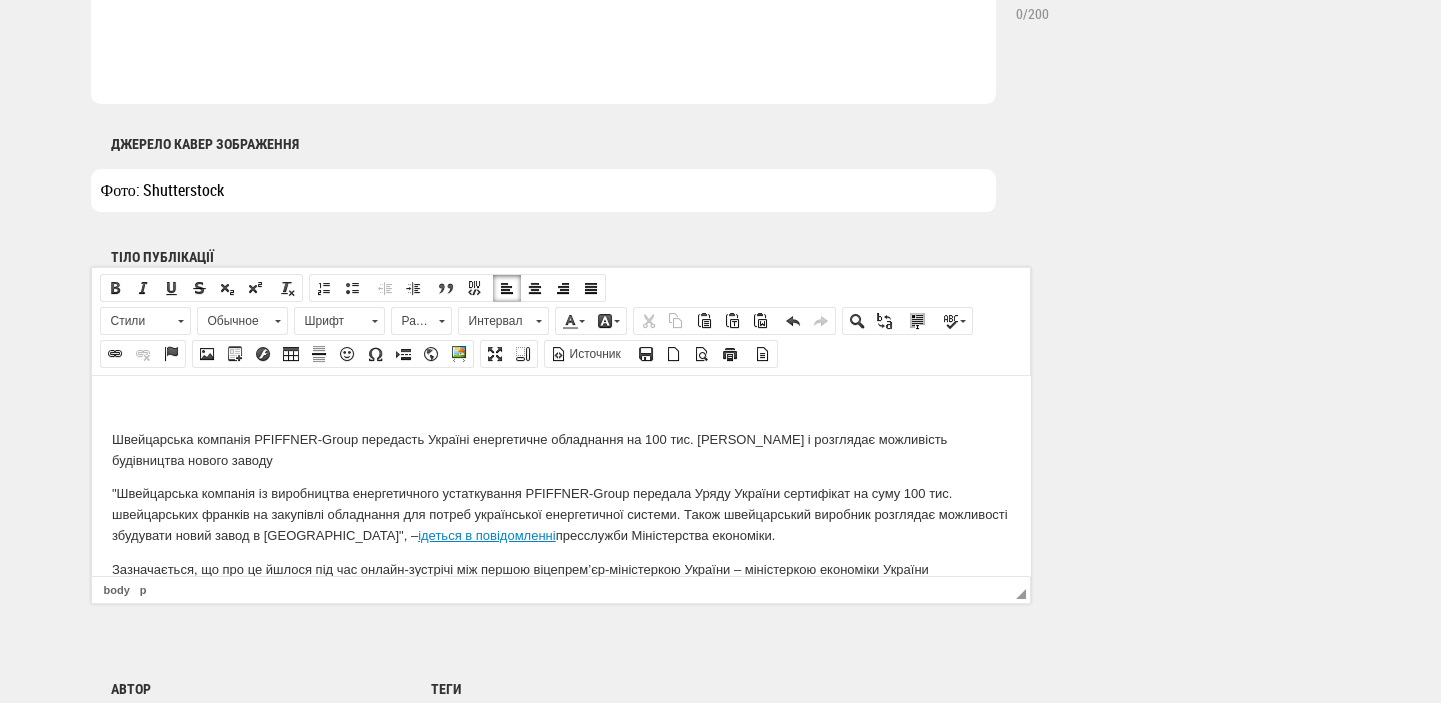type on "Україна отримає енергетичне обладнання від швейцарської PFIFFNER-Group" 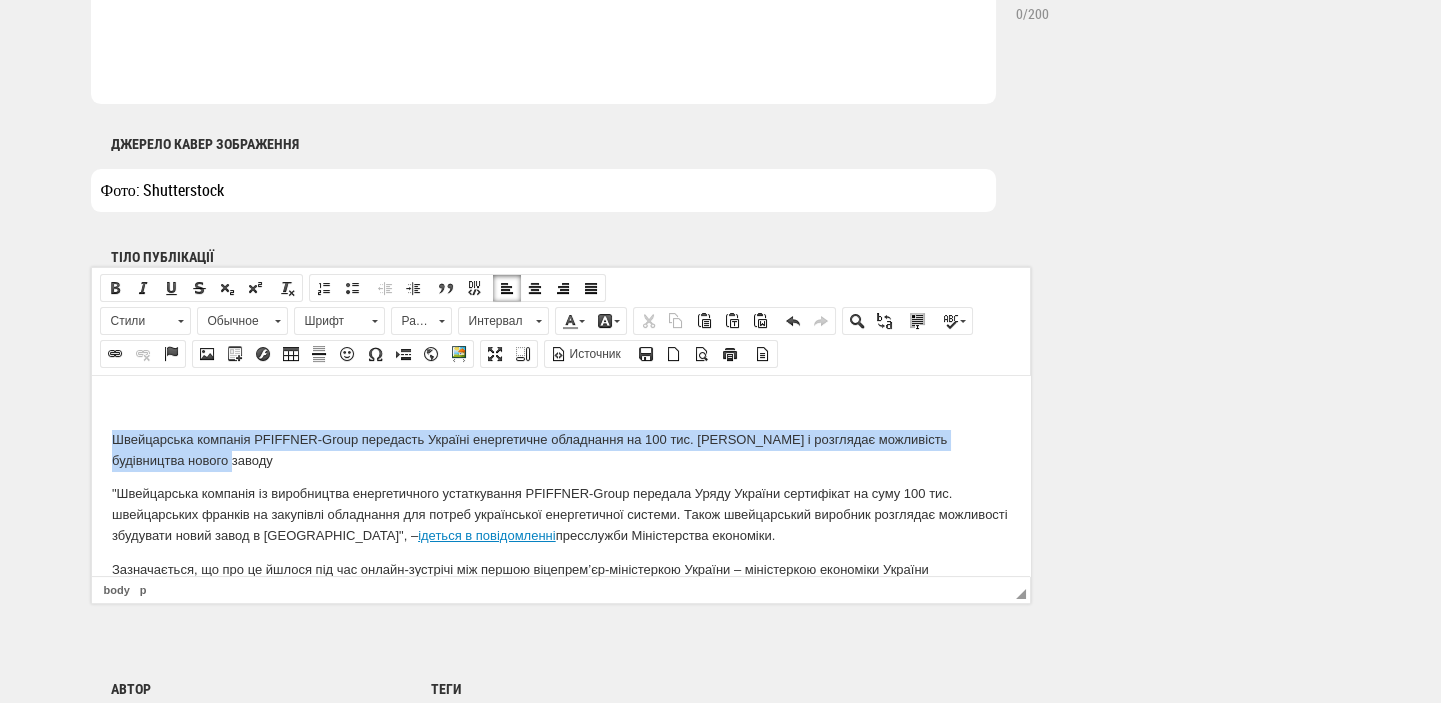 drag, startPoint x: 208, startPoint y: 459, endPoint x: 46, endPoint y: 427, distance: 165.13025 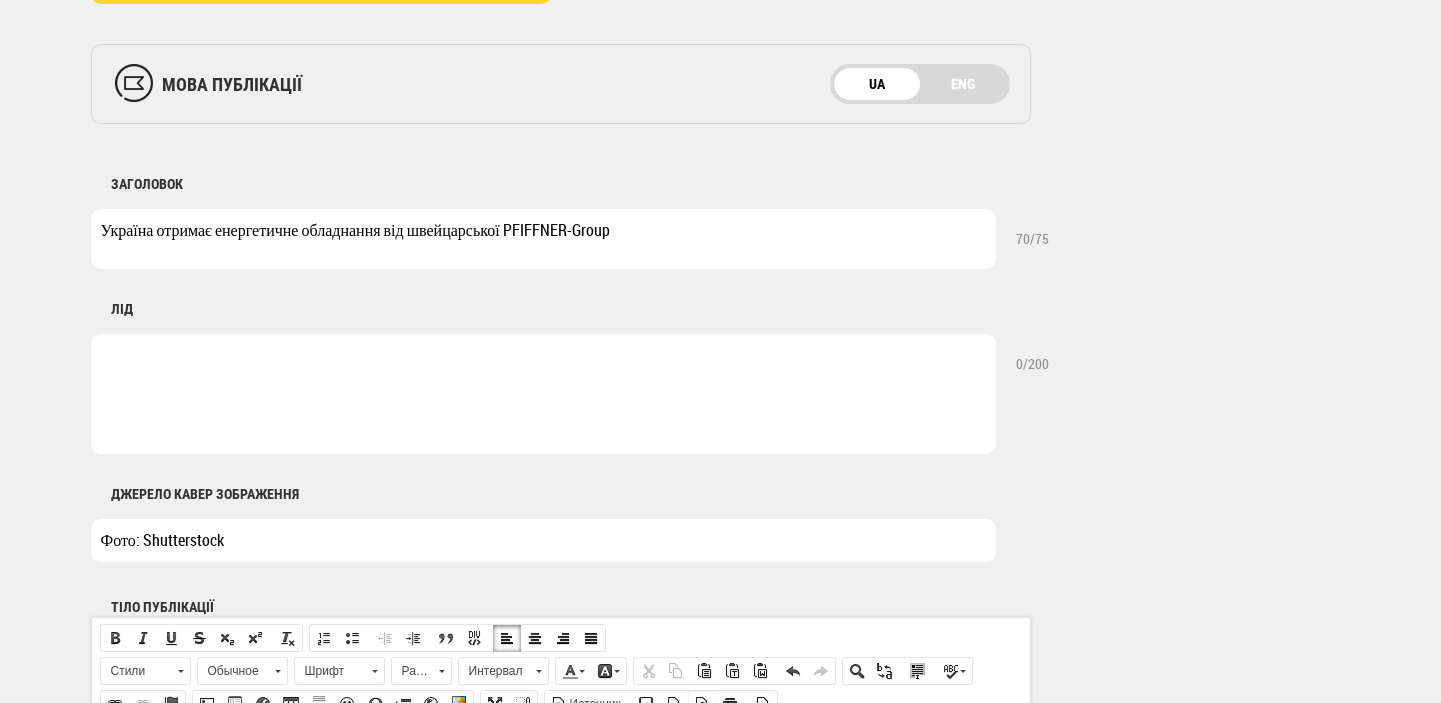 scroll, scrollTop: 636, scrollLeft: 0, axis: vertical 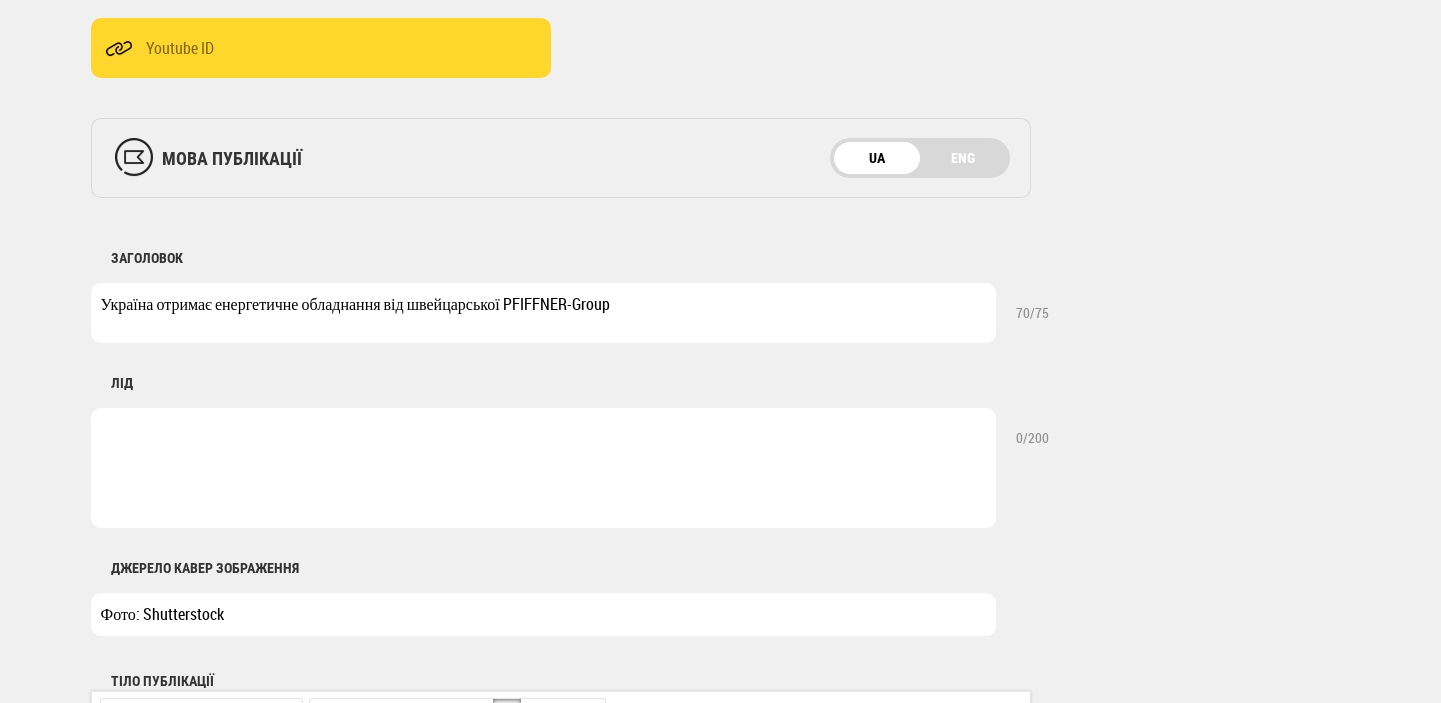 click at bounding box center [543, 468] 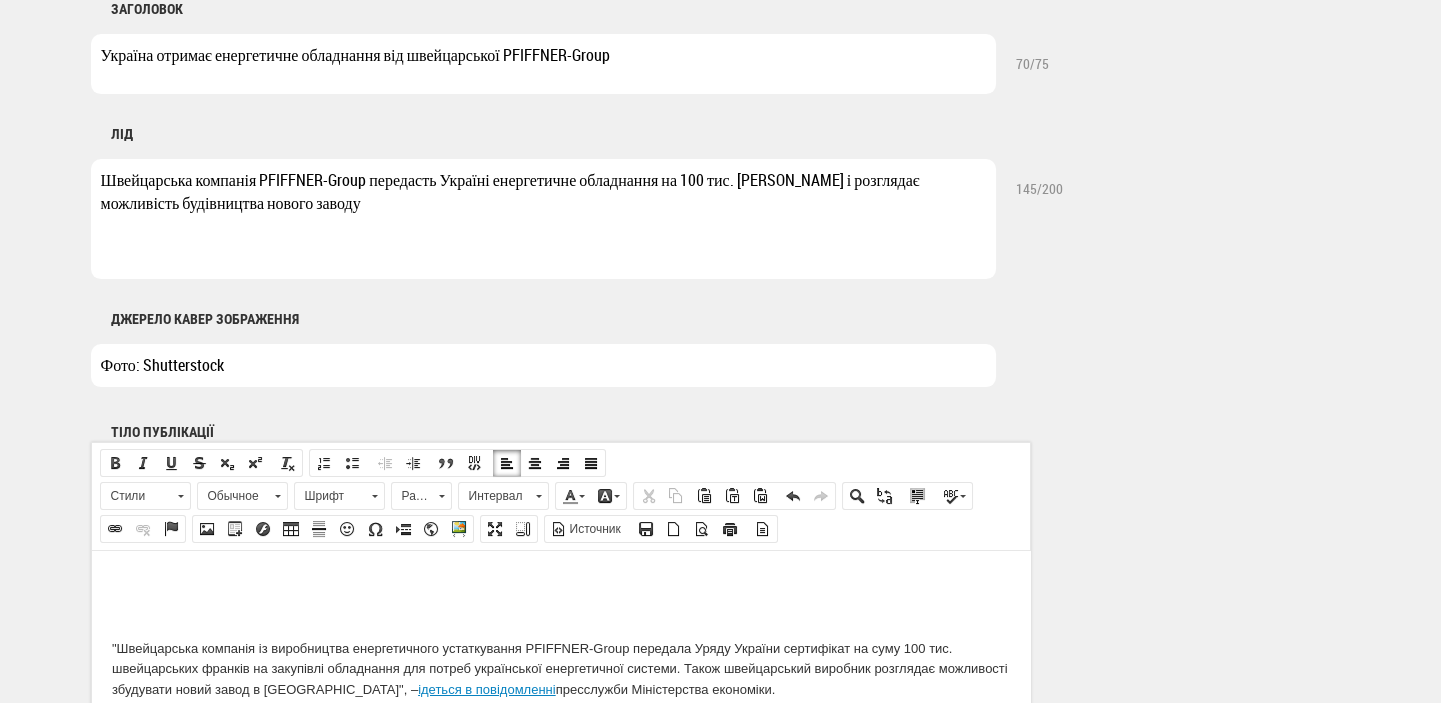 scroll, scrollTop: 1060, scrollLeft: 0, axis: vertical 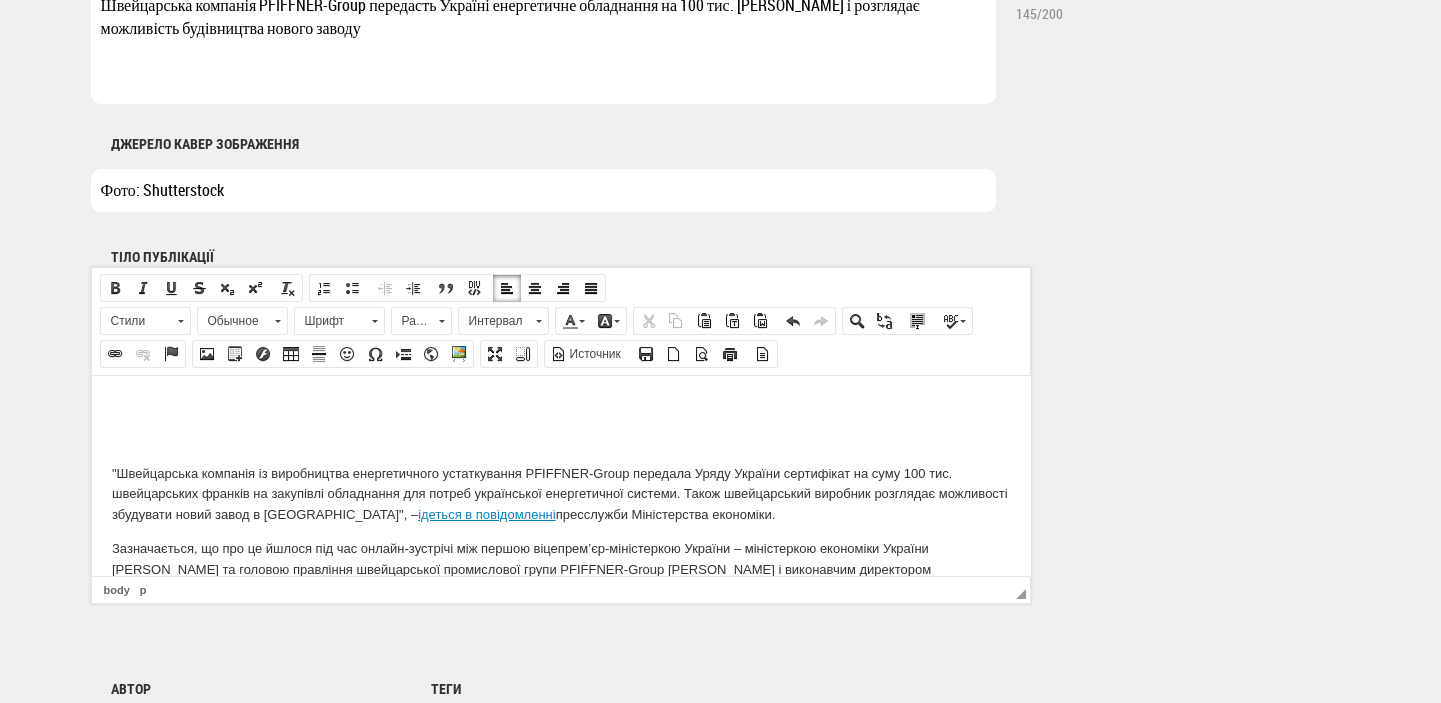 type on "Швейцарська компанія PFIFFNER-Group передасть Україні енергетичне обладнання на 100 тис. франків і розглядає можливість будівництва нового заводу" 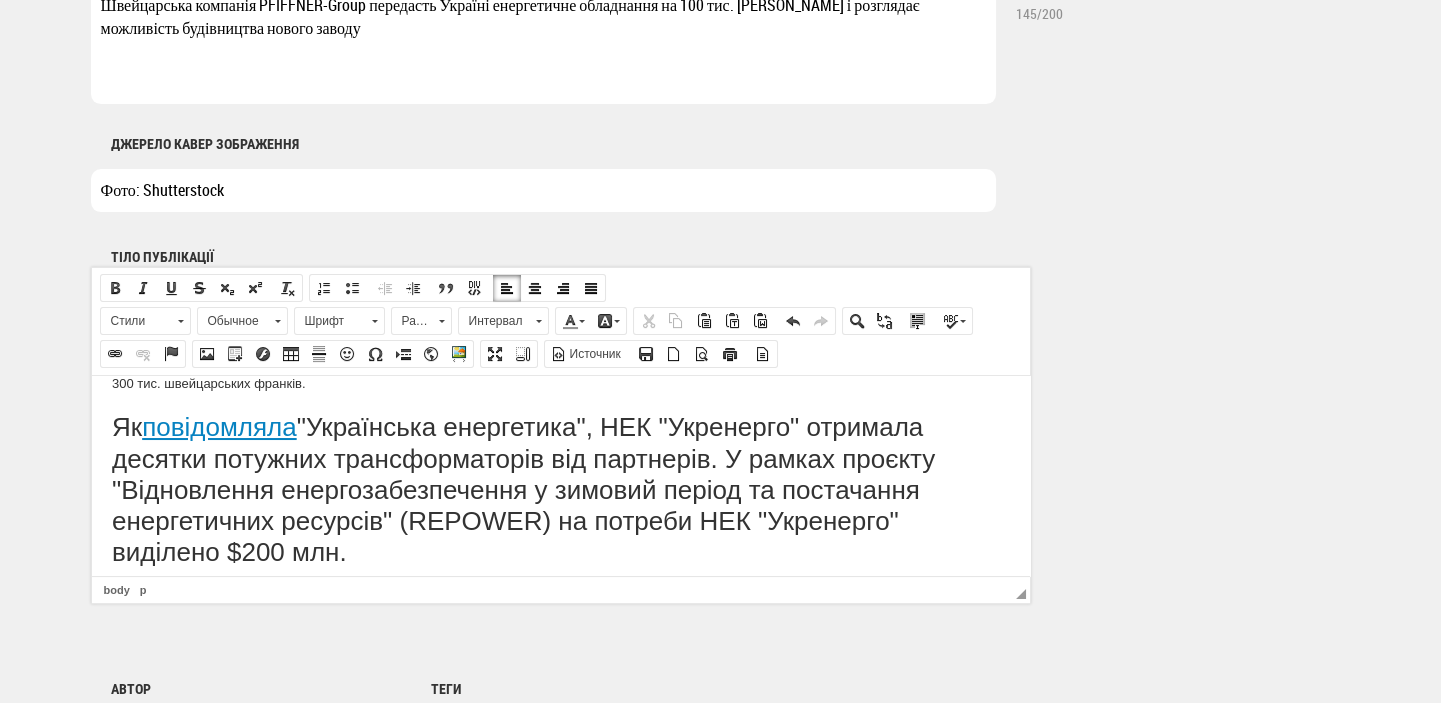 scroll, scrollTop: 520, scrollLeft: 0, axis: vertical 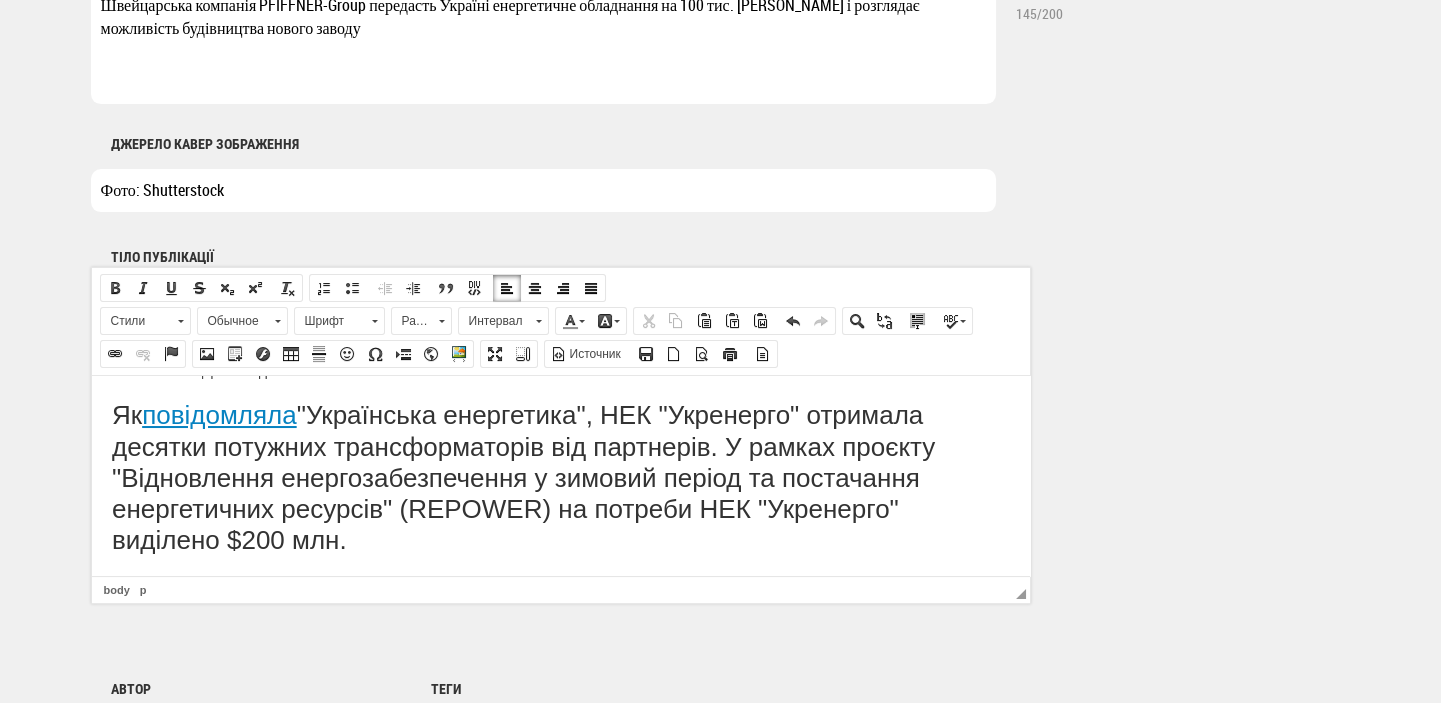 drag, startPoint x: 114, startPoint y: 413, endPoint x: 388, endPoint y: 555, distance: 308.60977 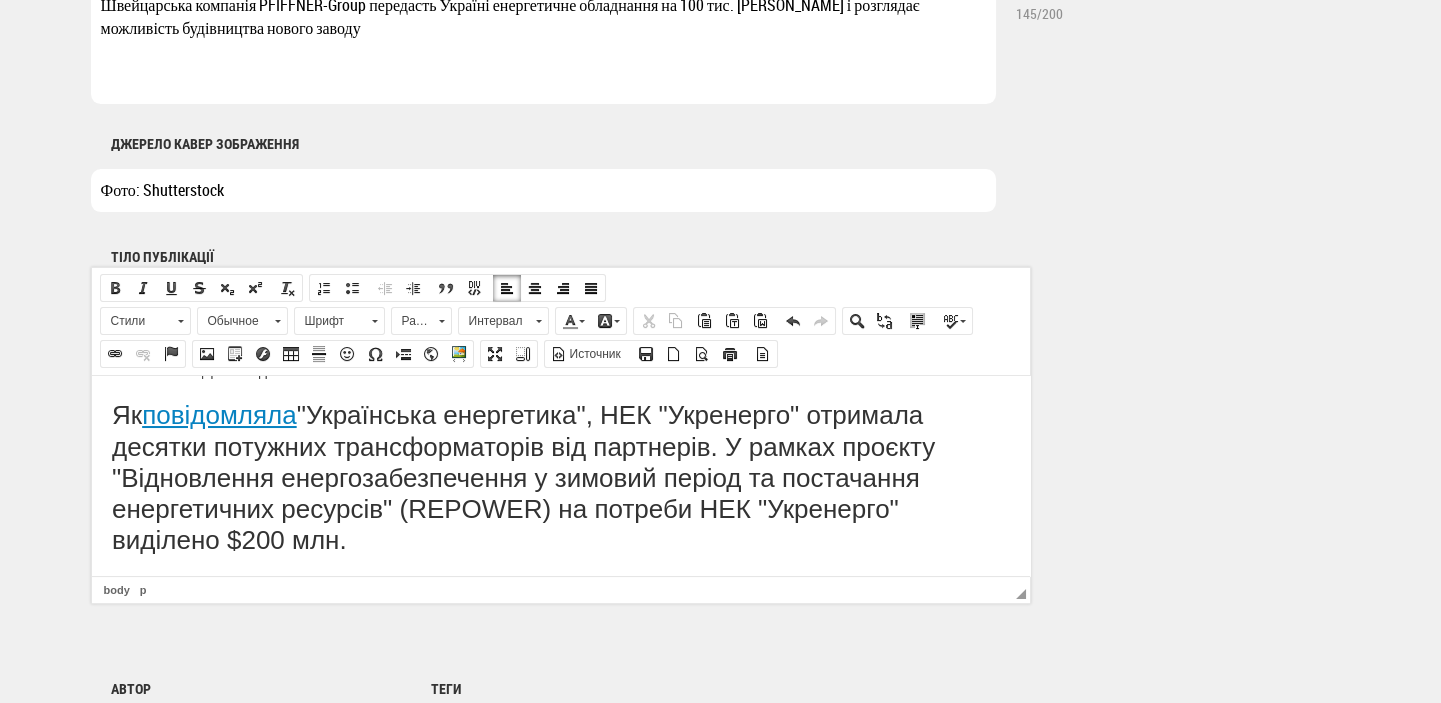 click on ""Швейцарська компанія із виробництва енергетичного устаткування PFIFFNER-Group передала Уряду України сертифікат на суму 100 тис. швейцарських франків на закупівлі обладнання для потреб української енергетичної системи. Також швейцарський виробник розглядає можливості збудувати новий завод в Україні", –  ідеться в повідомленні  пресслужби Міністерства економіки. Юлія Свириденко подякувала компанії PFIFFNER-Group за внесок у відновлення енергосистеми – сертифікат на 100 тисяч франків і потенційні інвестиції в будівництво заводу в Україні. Як  повідомляла" at bounding box center [560, 215] 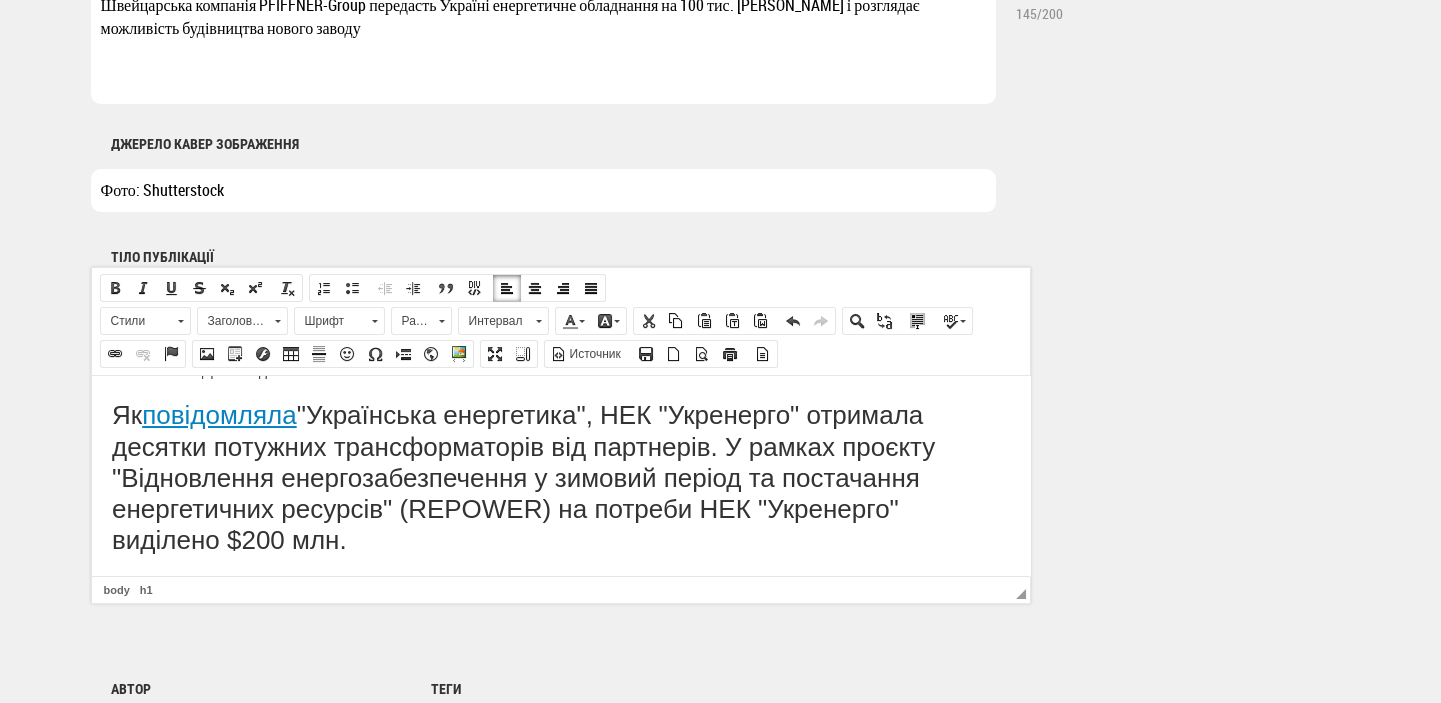 click on "Заголовок 1" at bounding box center (233, 321) 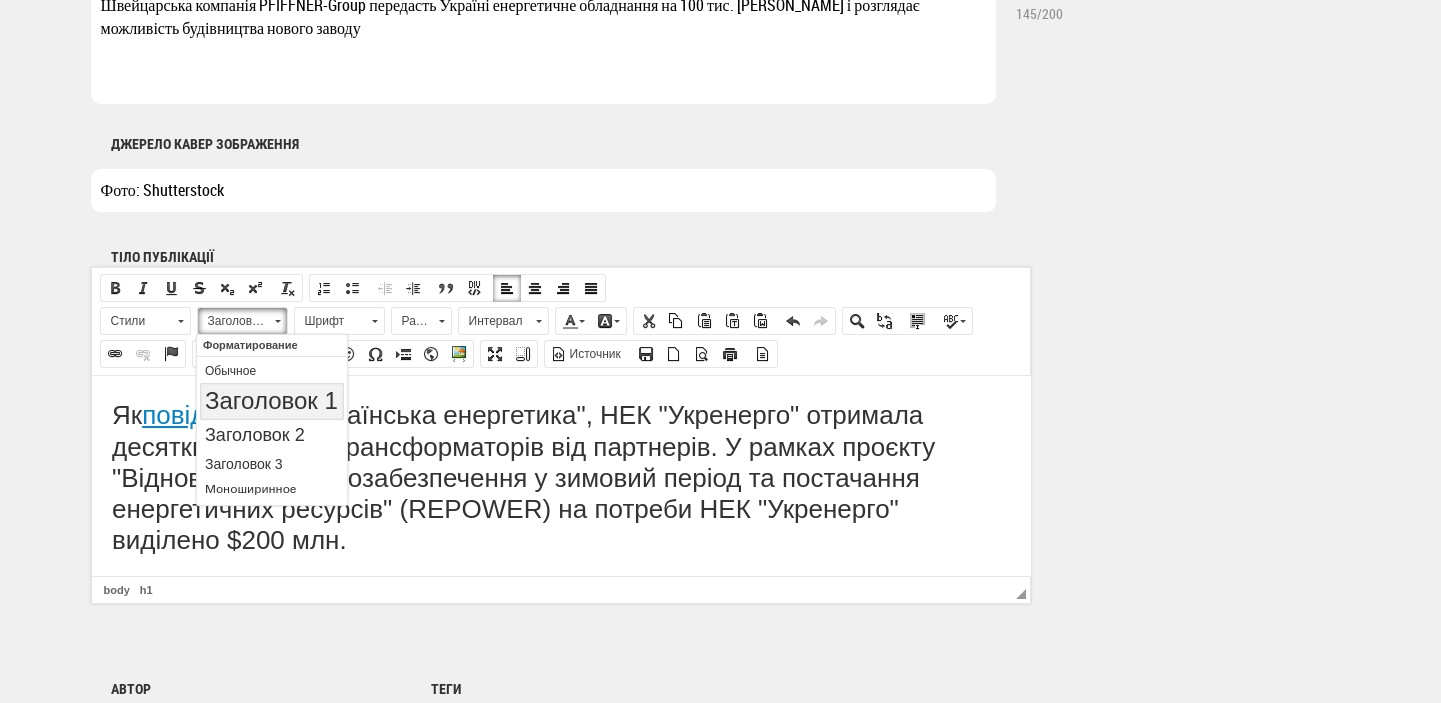 scroll, scrollTop: 0, scrollLeft: 0, axis: both 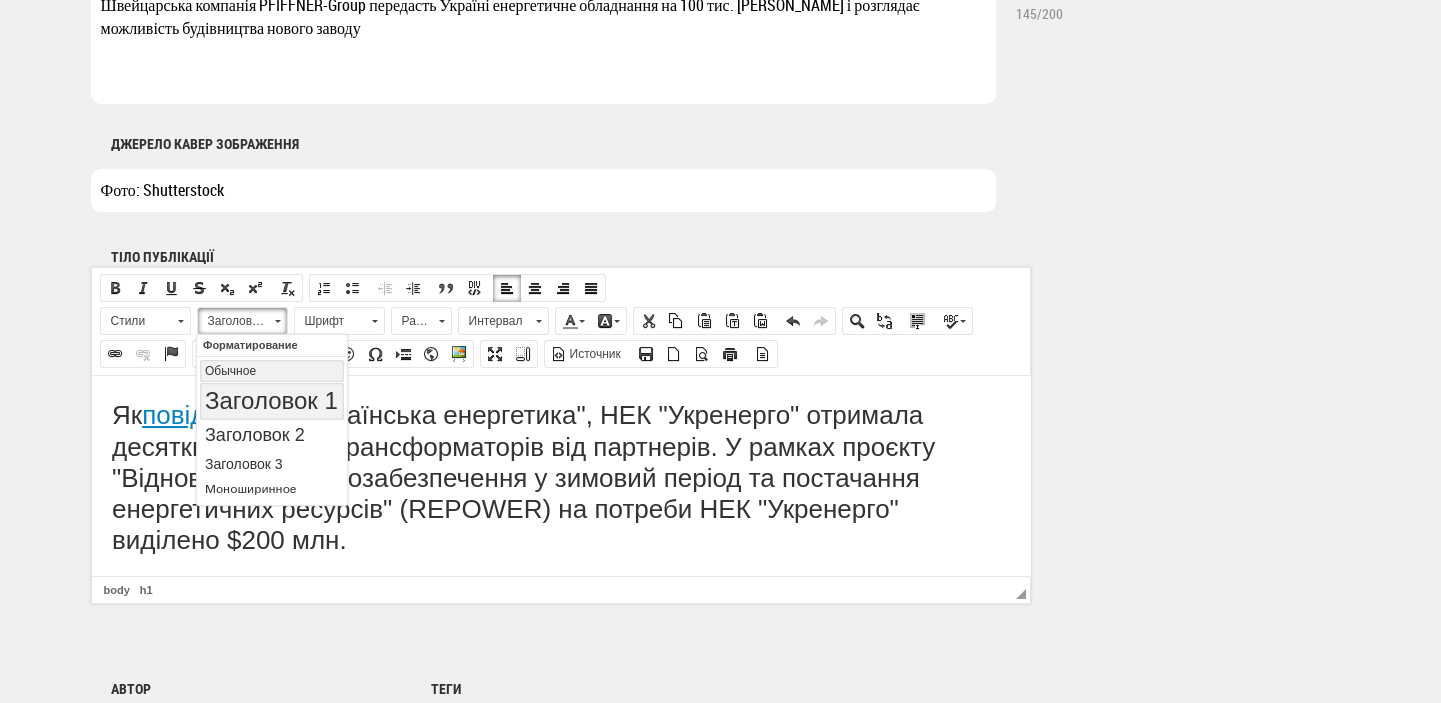 drag, startPoint x: 246, startPoint y: 367, endPoint x: 443, endPoint y: 702, distance: 388.63092 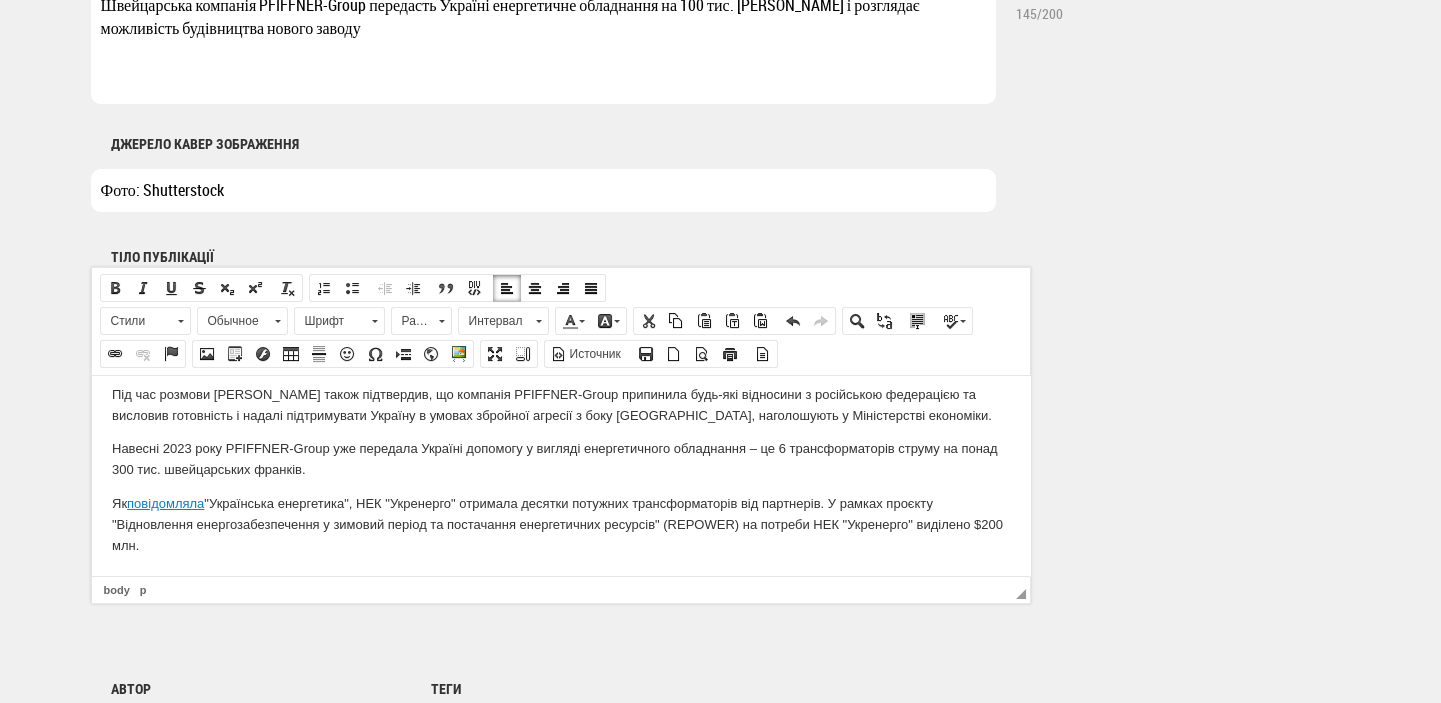 scroll, scrollTop: 422, scrollLeft: 0, axis: vertical 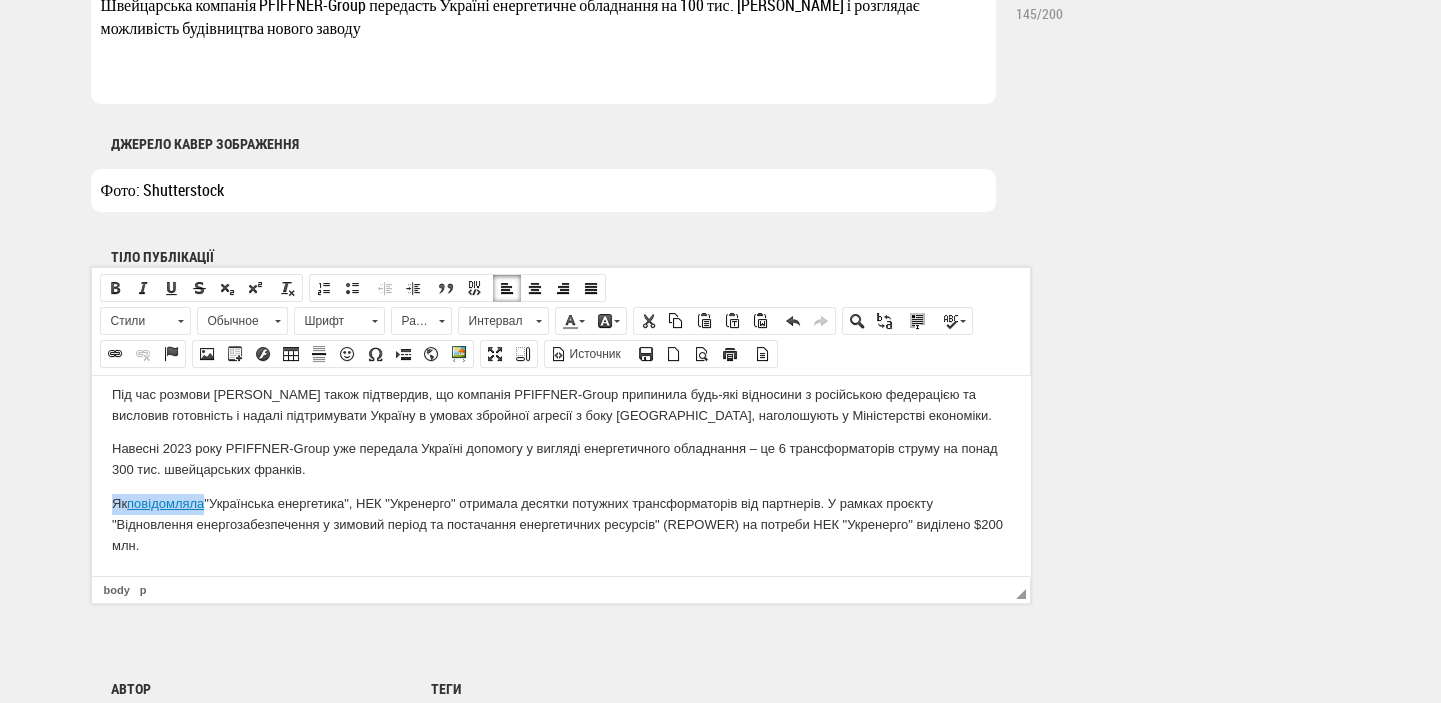 click on "Як  повідомляла  "Українська енергетика", НЕК "Укренерго" отримала десятки потужних трансформаторів від партнерів. У рамках проєкту "Відновлення енергозабезпечення у зимовий період та постачання енергетичних ресурсів" (REPOWER) на потреби НЕК "Укренерго" виділено $200 млн." at bounding box center (560, 524) 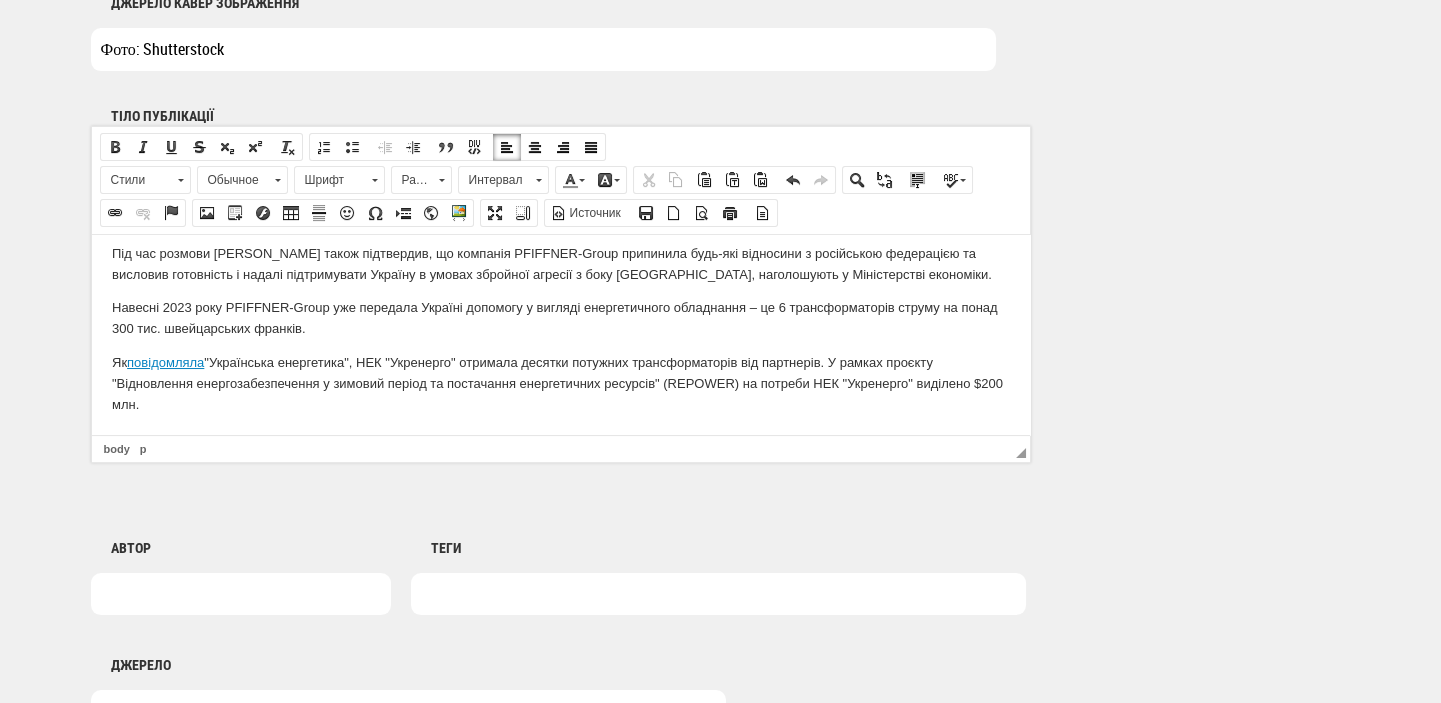 scroll, scrollTop: 1272, scrollLeft: 0, axis: vertical 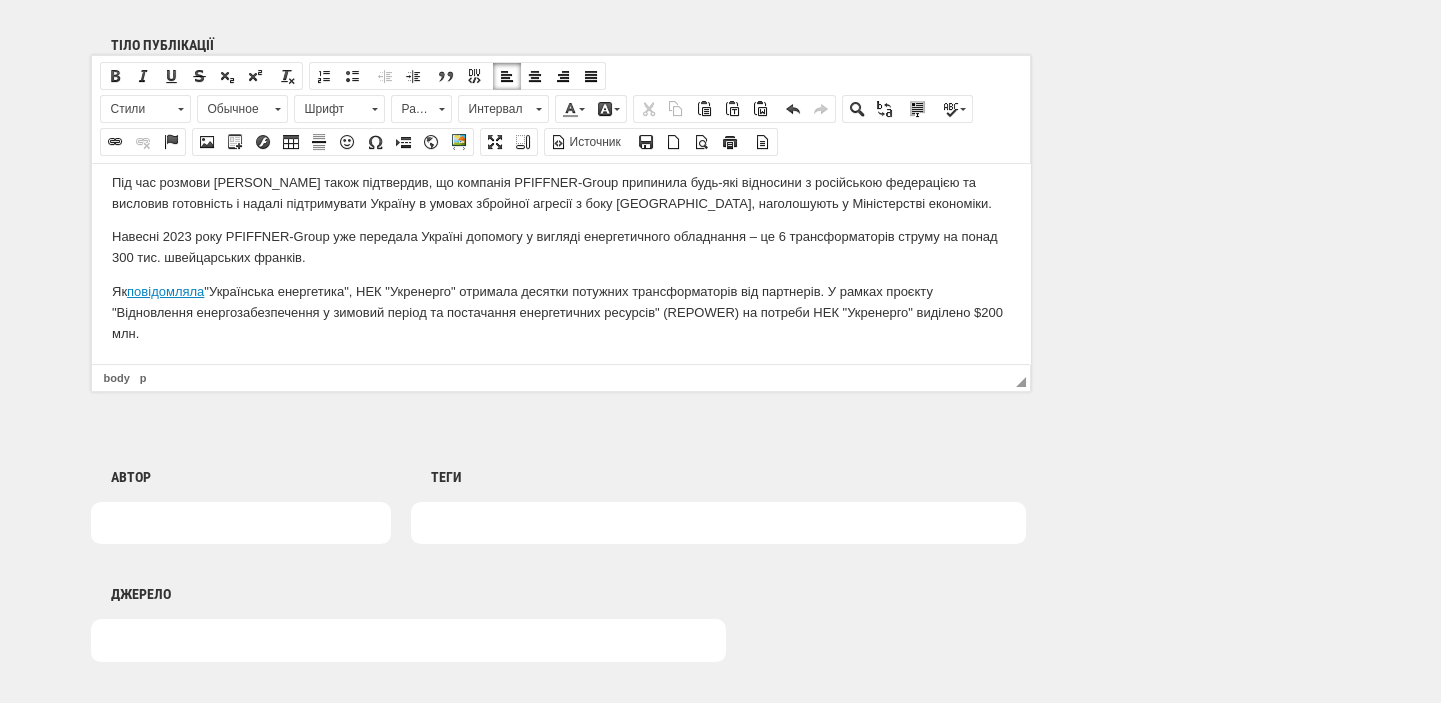 click at bounding box center [718, 523] 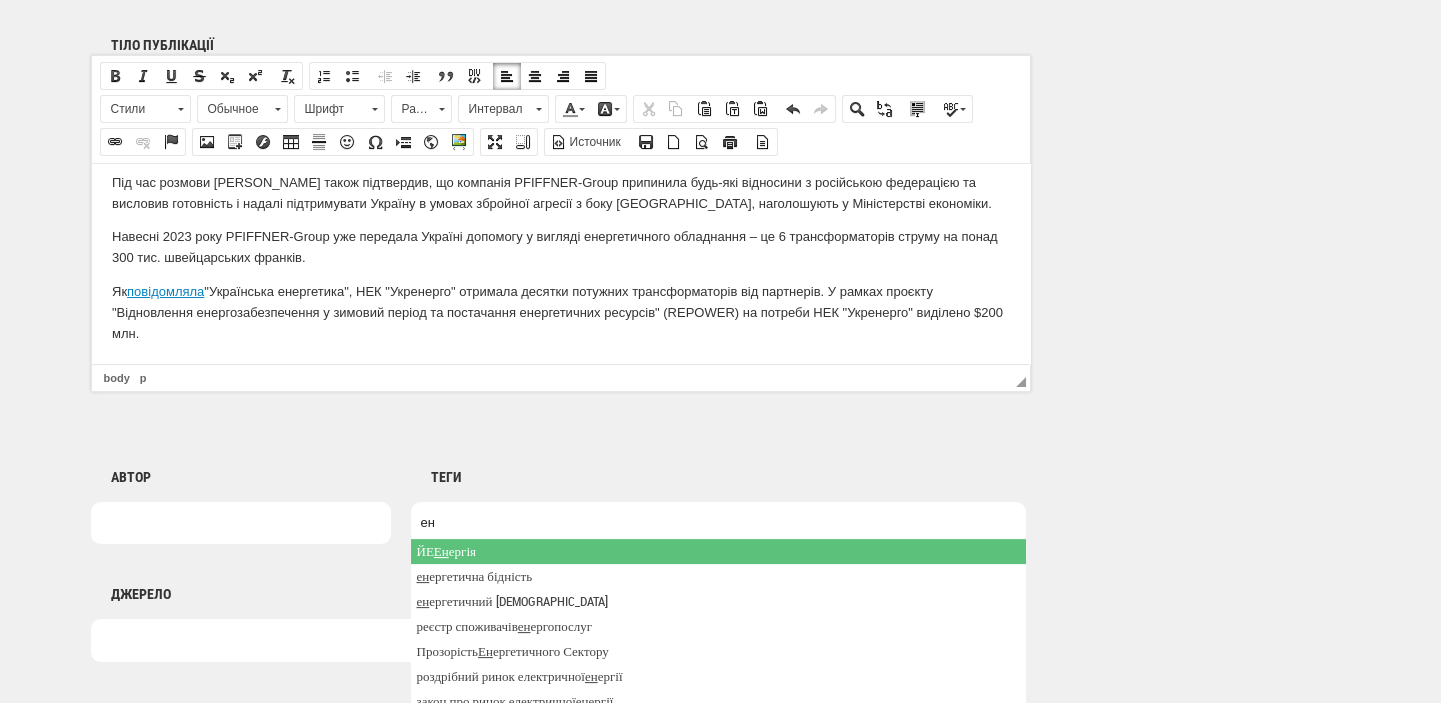 type on "е" 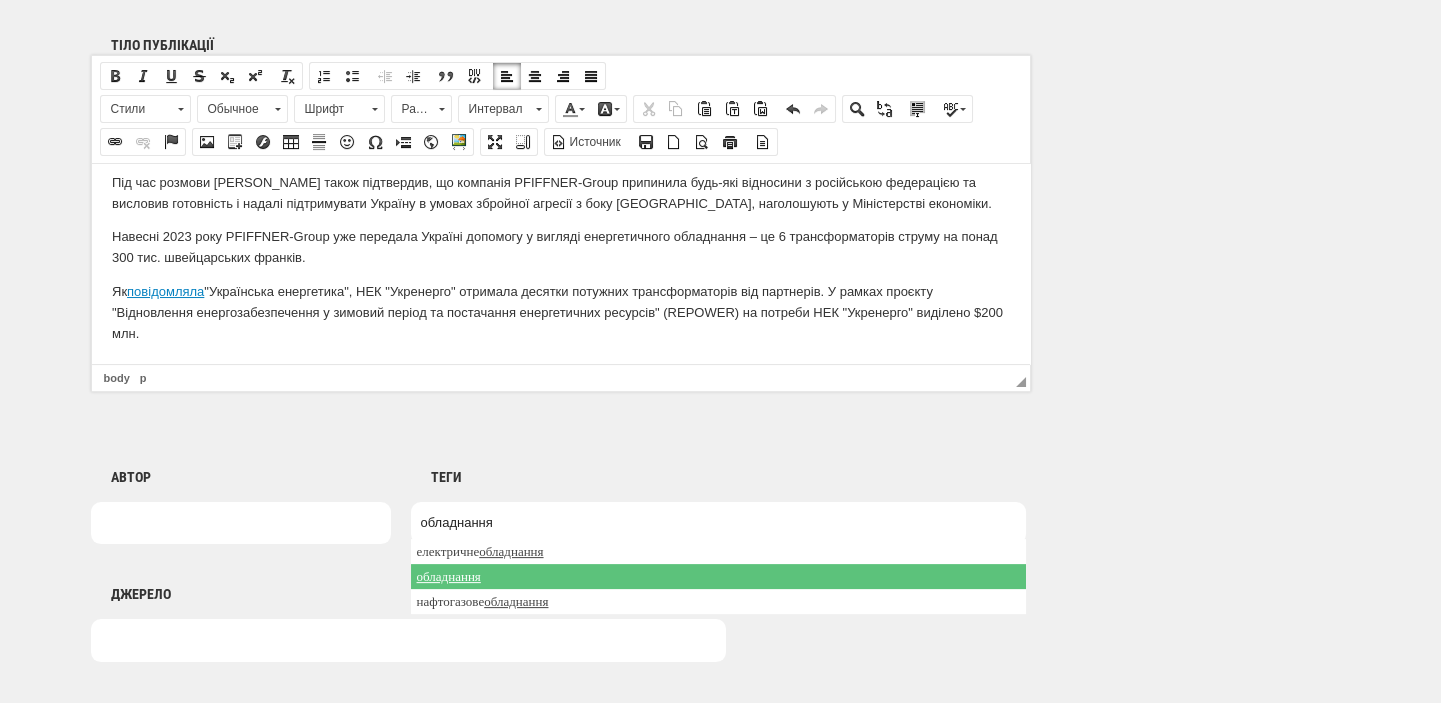type on "обладнання" 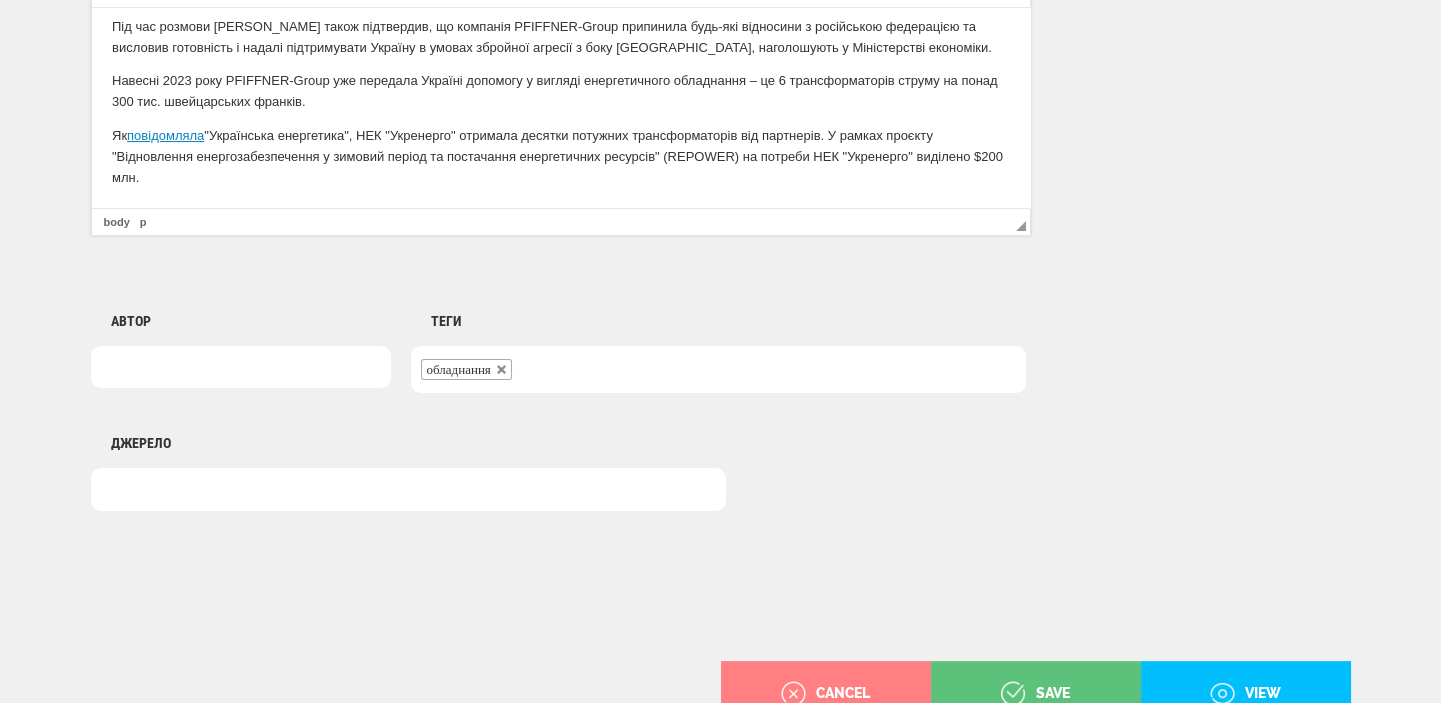 scroll, scrollTop: 1484, scrollLeft: 0, axis: vertical 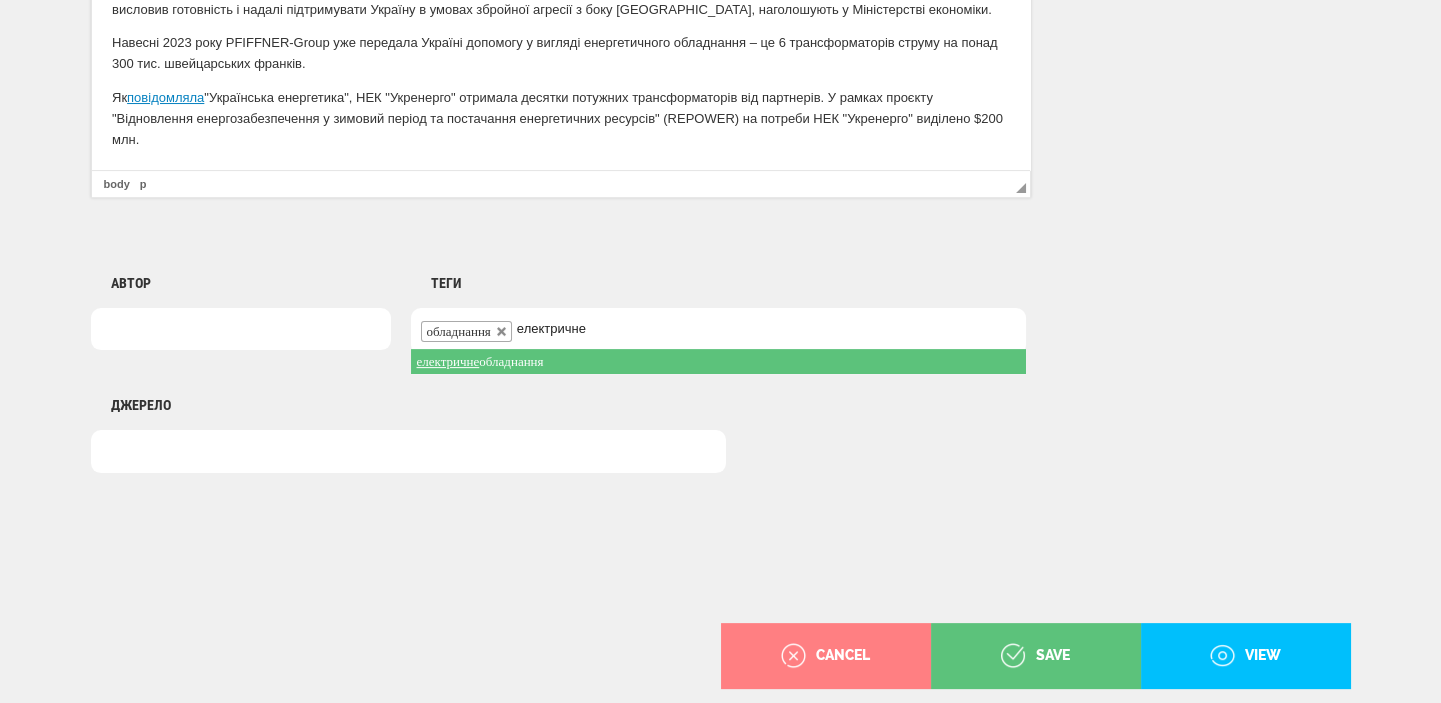 type on "електричне" 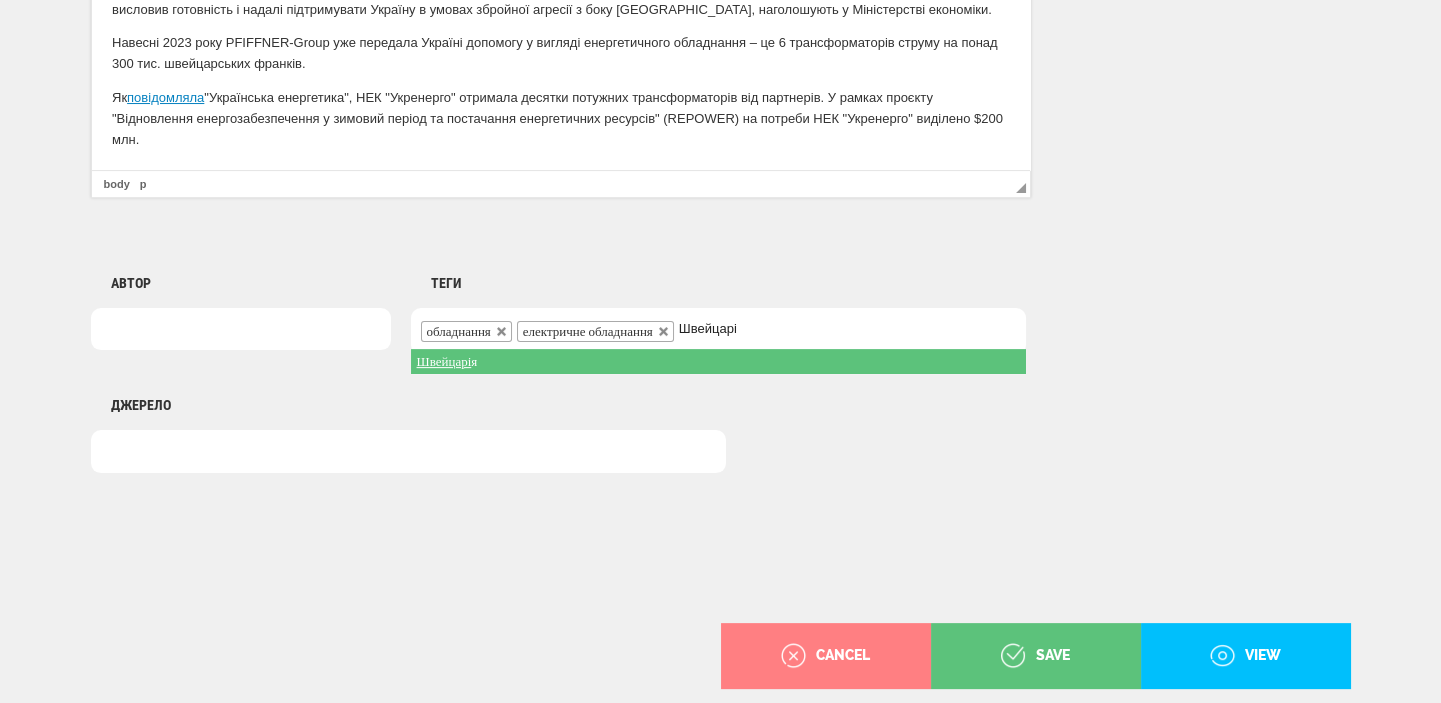 type on "Швейцарі" 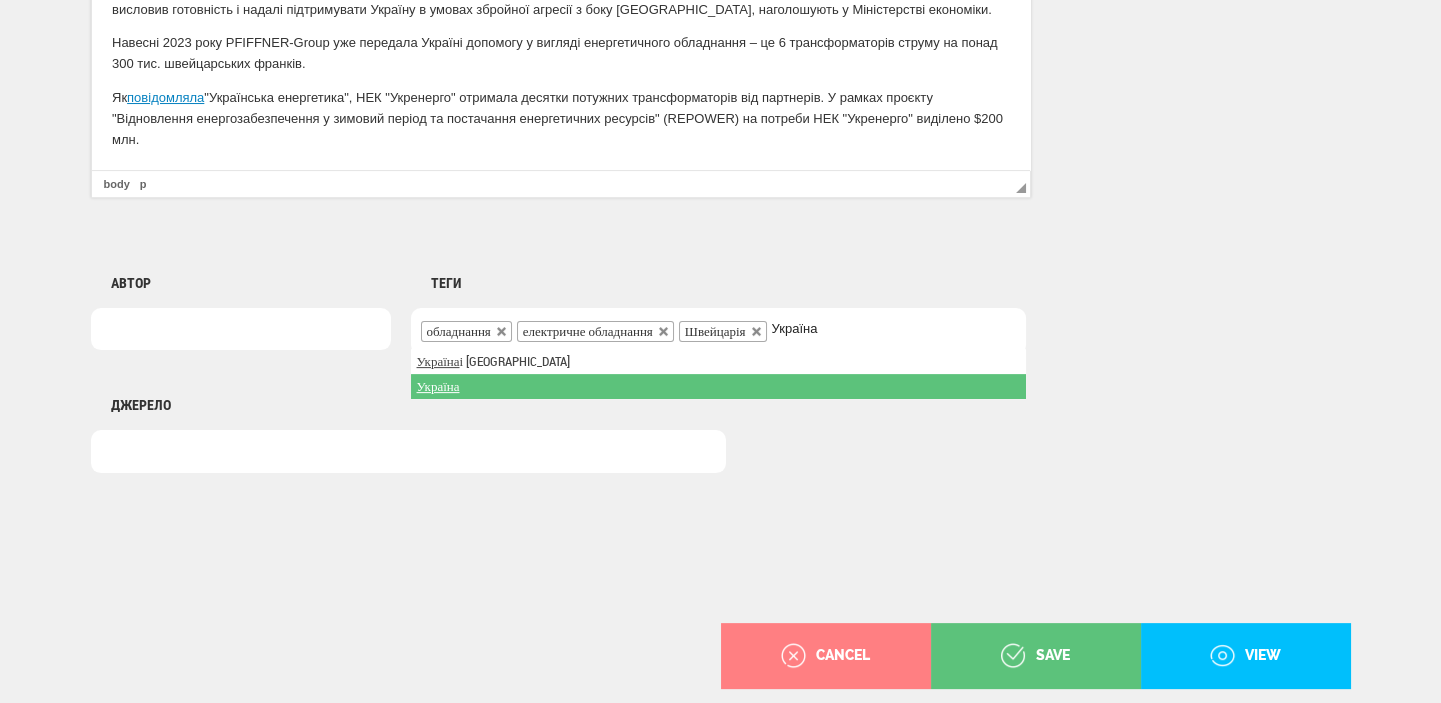 type on "Україна" 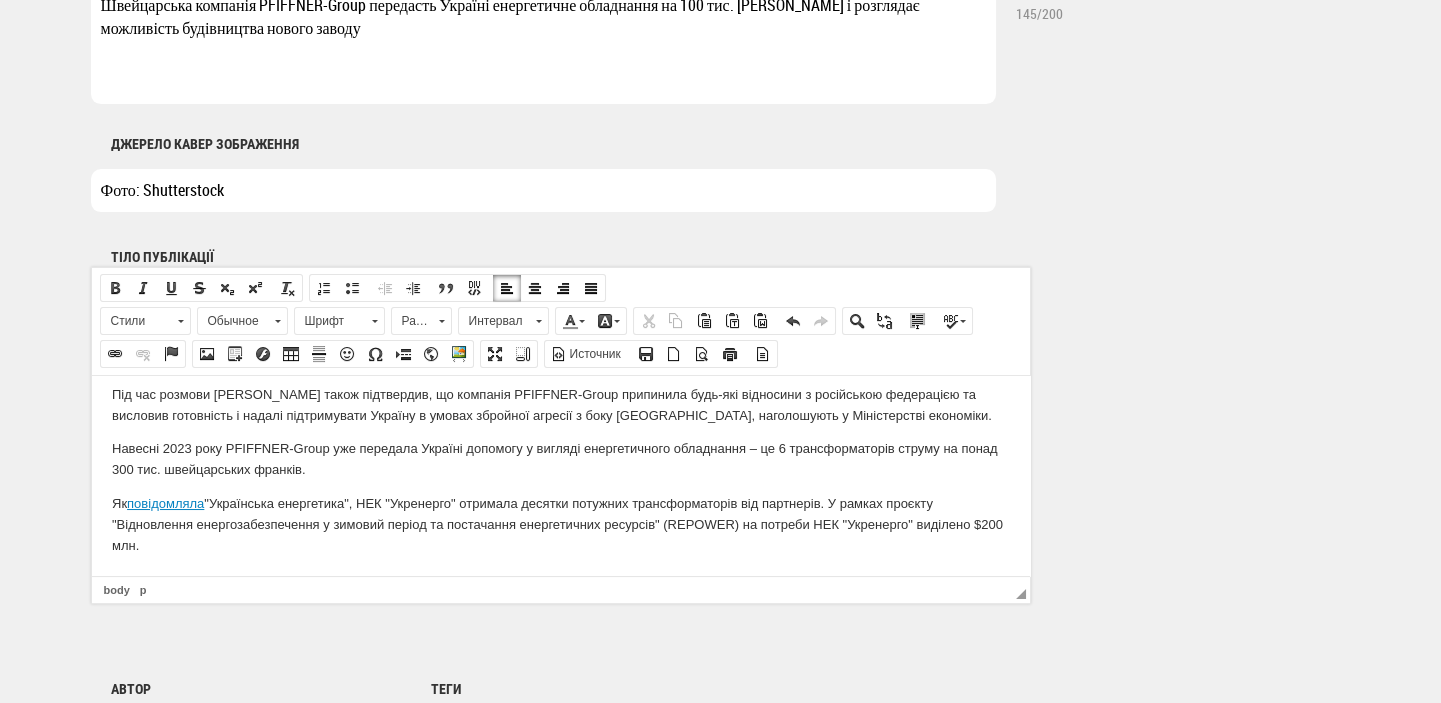 scroll, scrollTop: 1484, scrollLeft: 0, axis: vertical 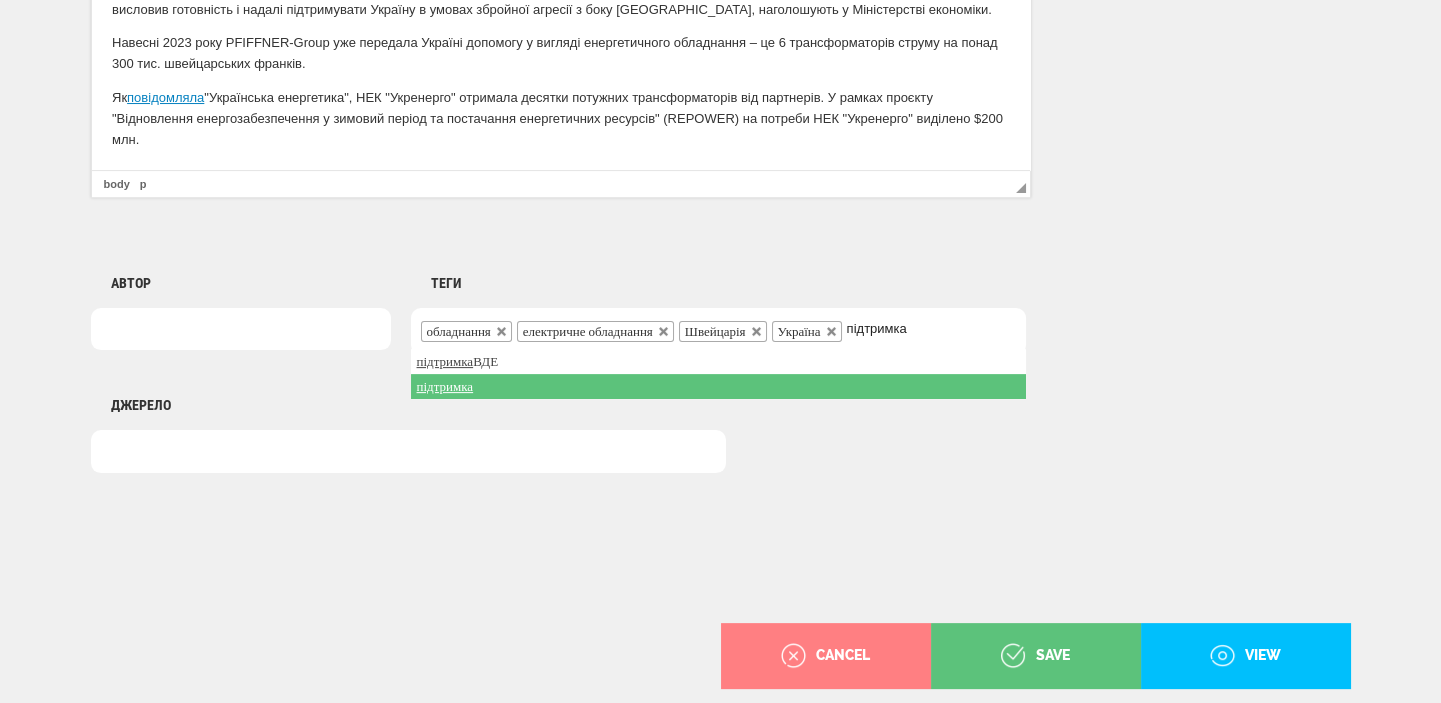 type on "підтримка" 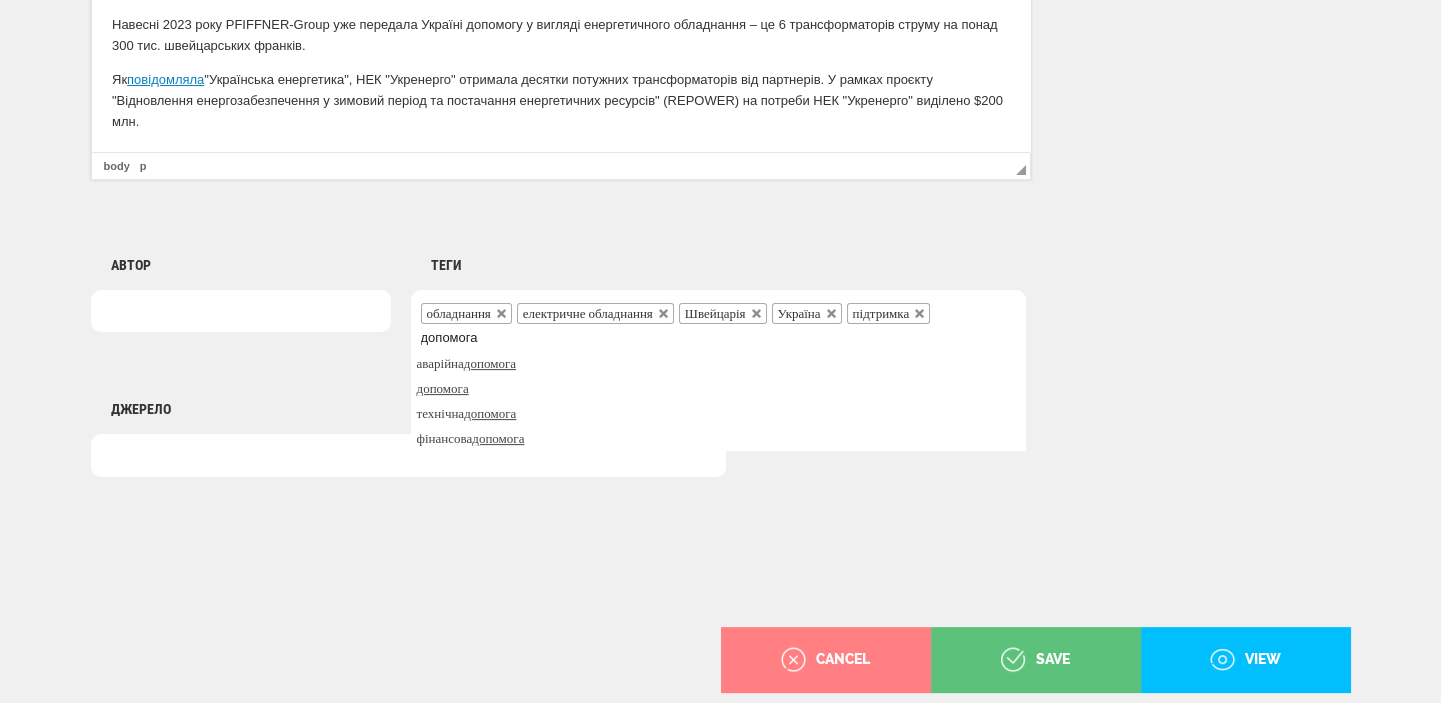 click on "допомога" at bounding box center (462, 338) 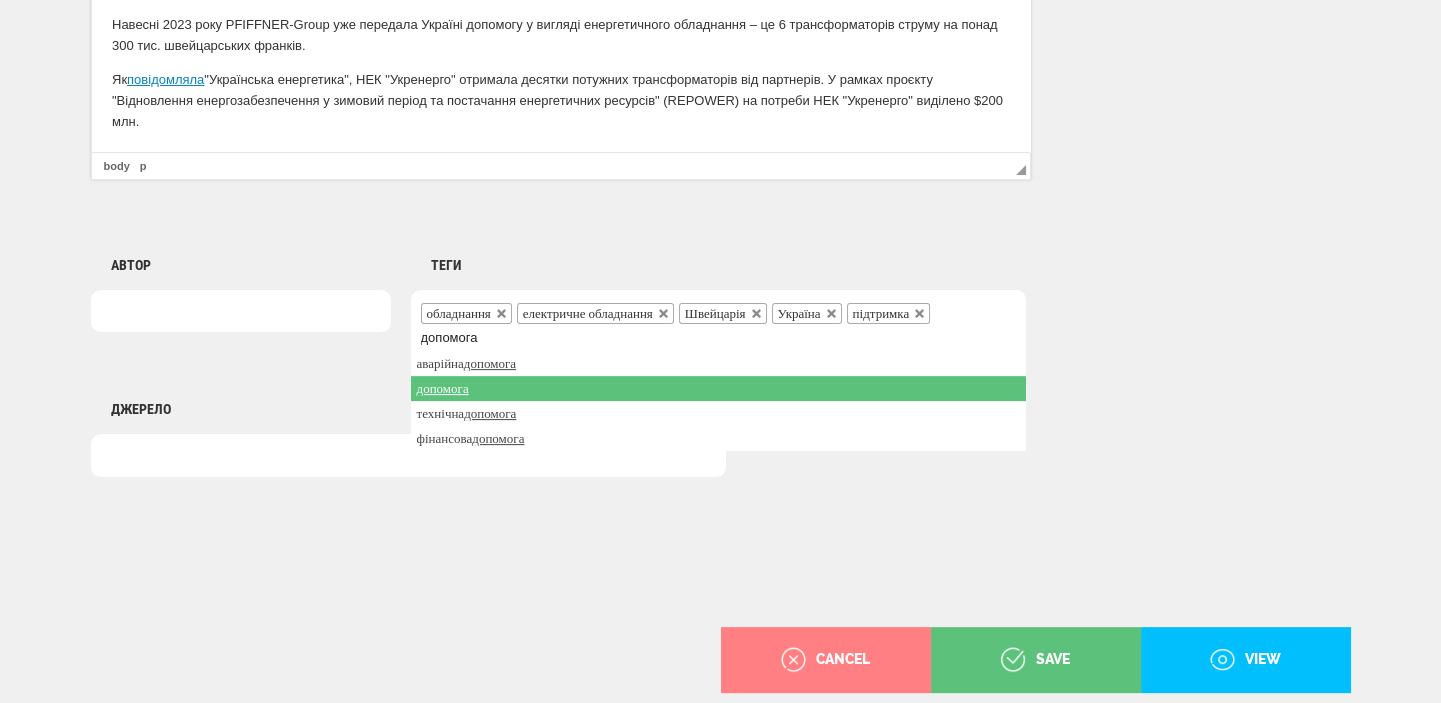 type on "допомога" 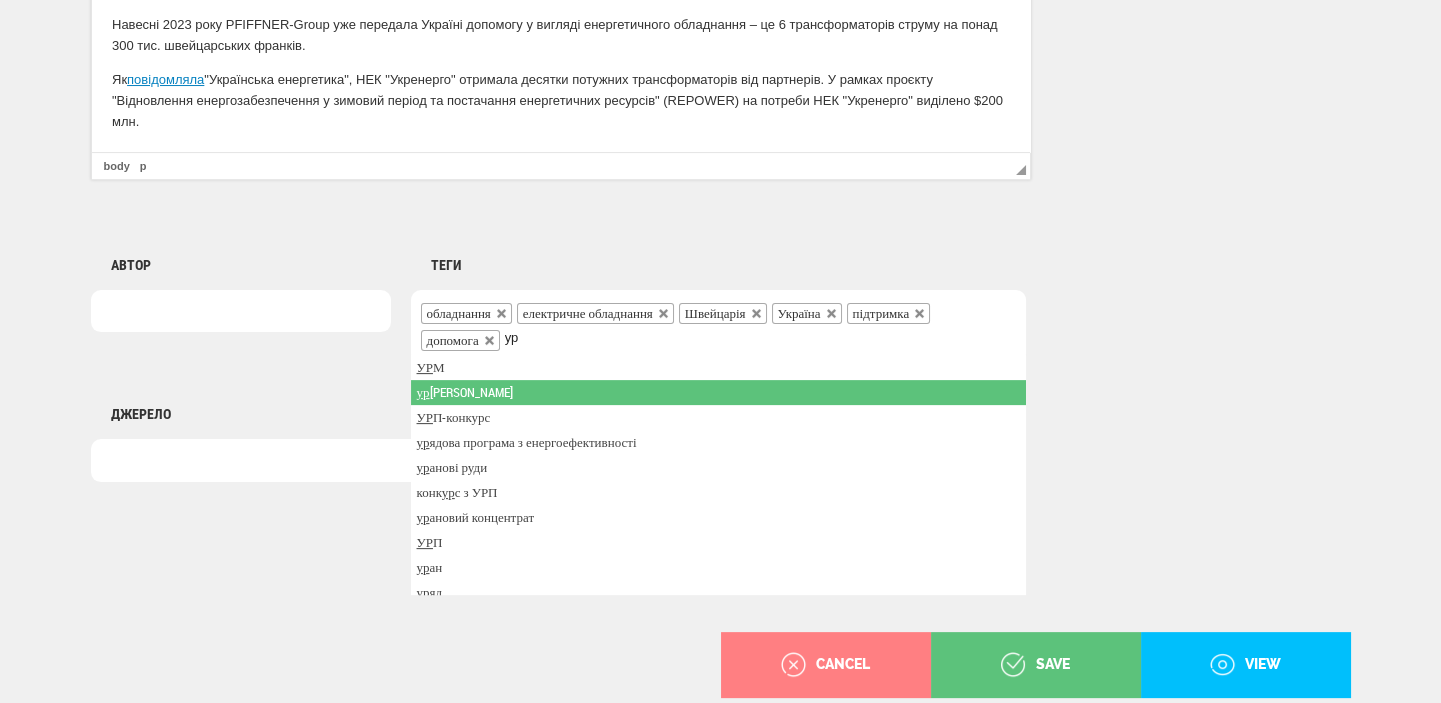 type on "у" 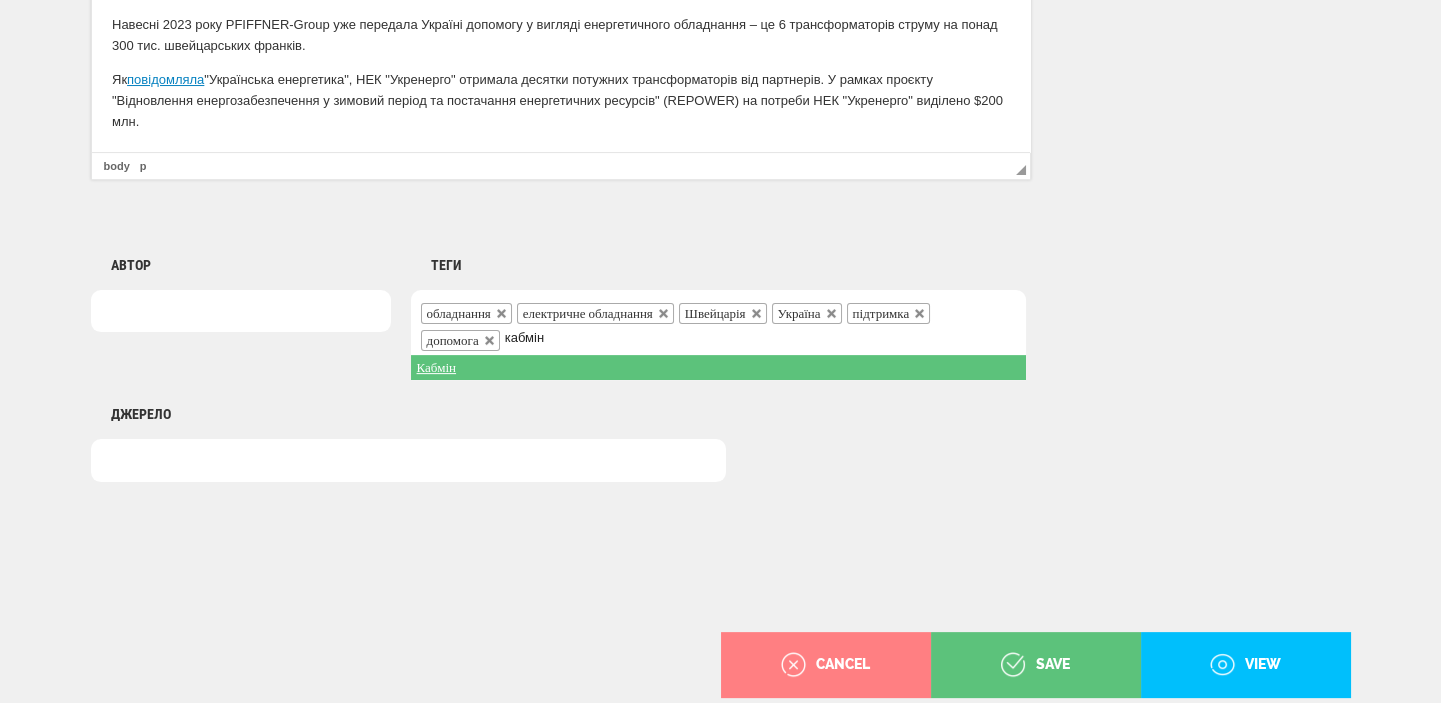 type on "кабмін" 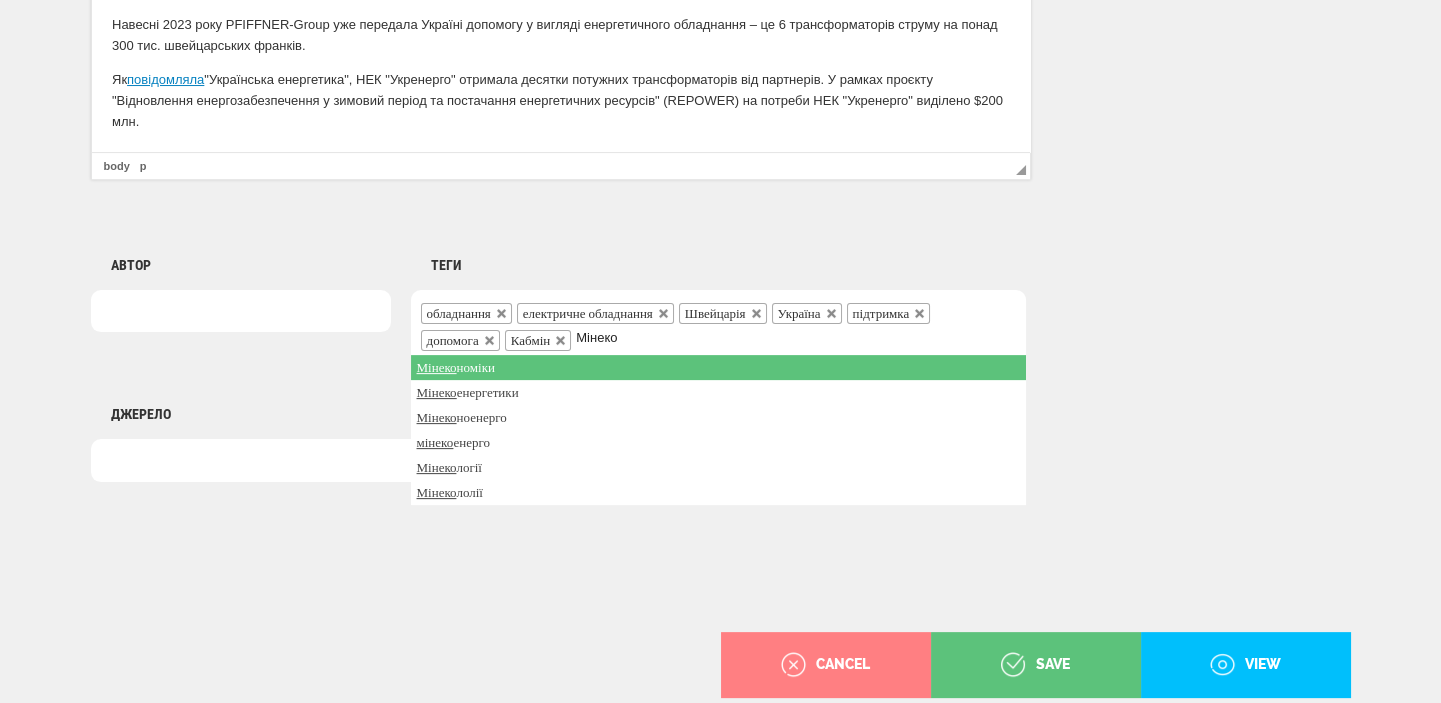type on "Мінеко" 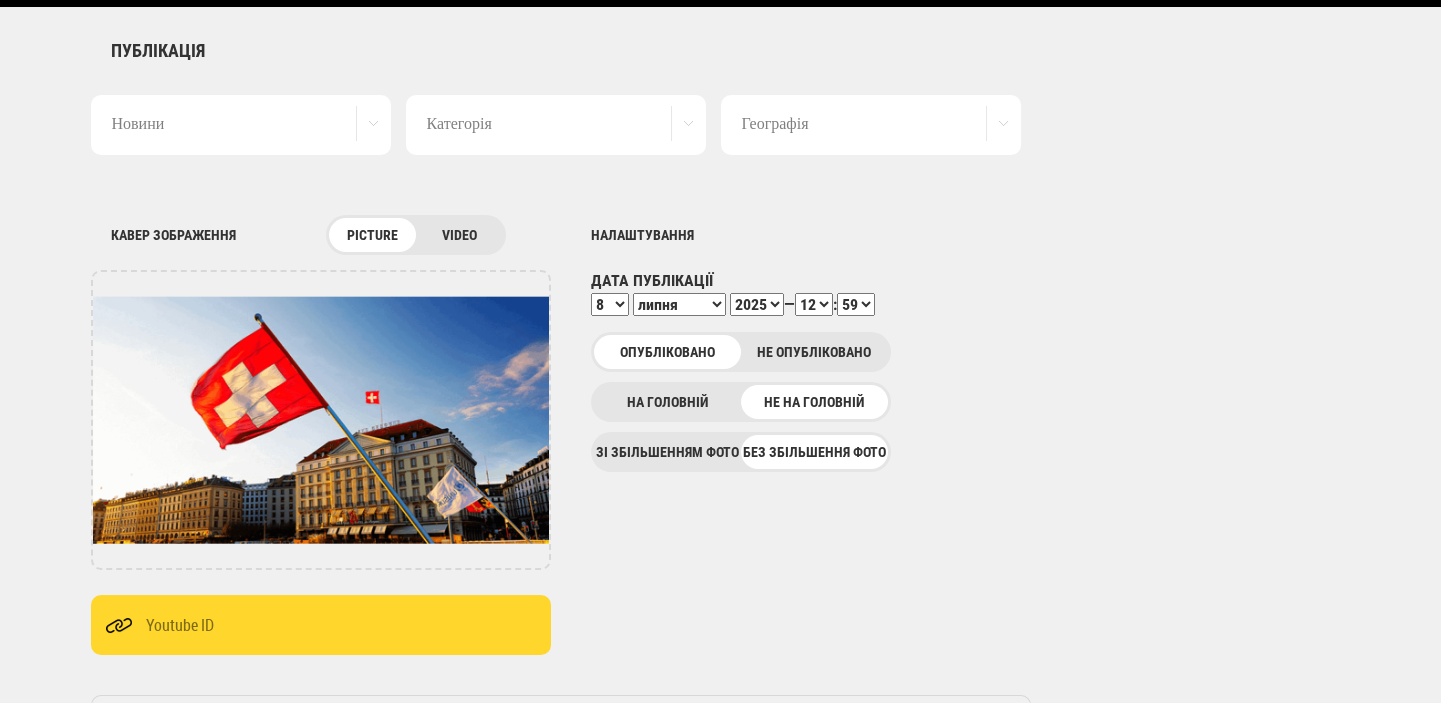scroll, scrollTop: 0, scrollLeft: 0, axis: both 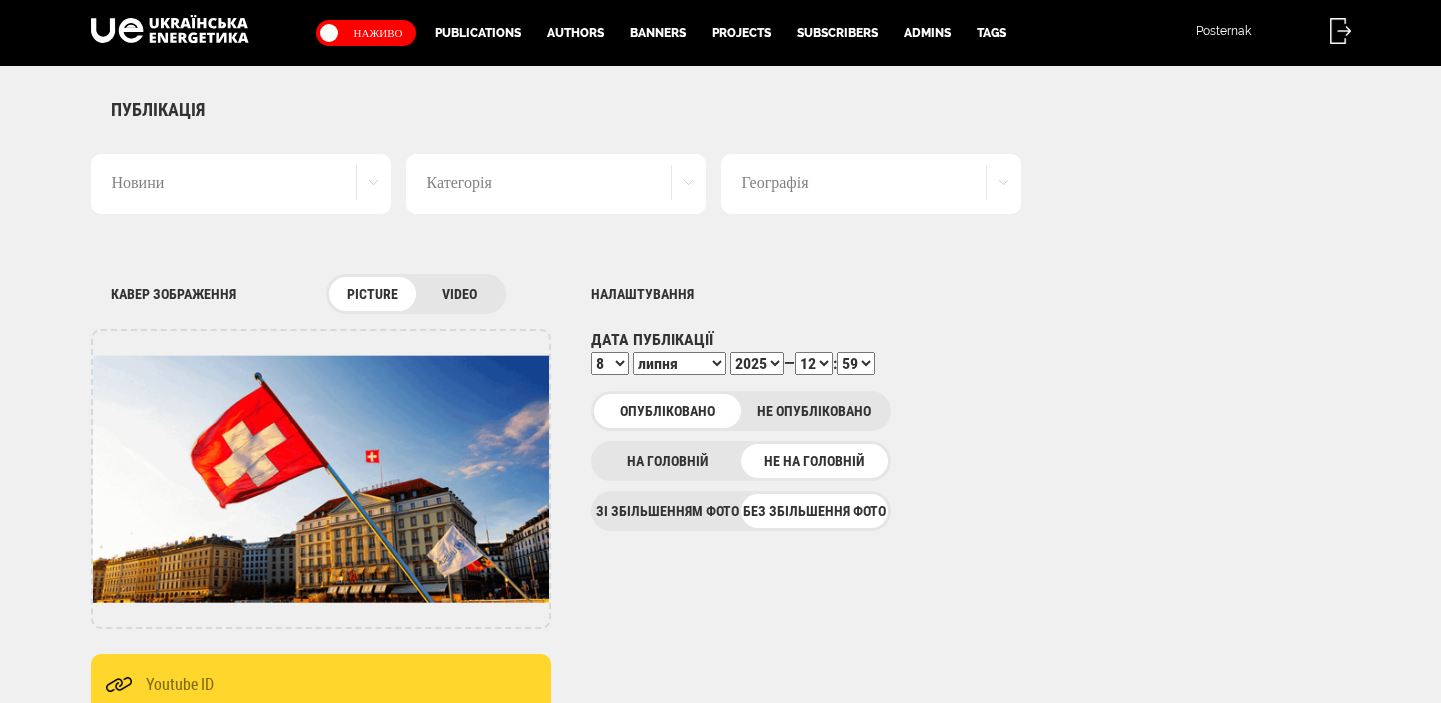 click on "00
01
02
03
04
05
06
07
08
09
10
11
12
13
14
15
16
17
18
19
20
21
22
23" at bounding box center [814, 363] 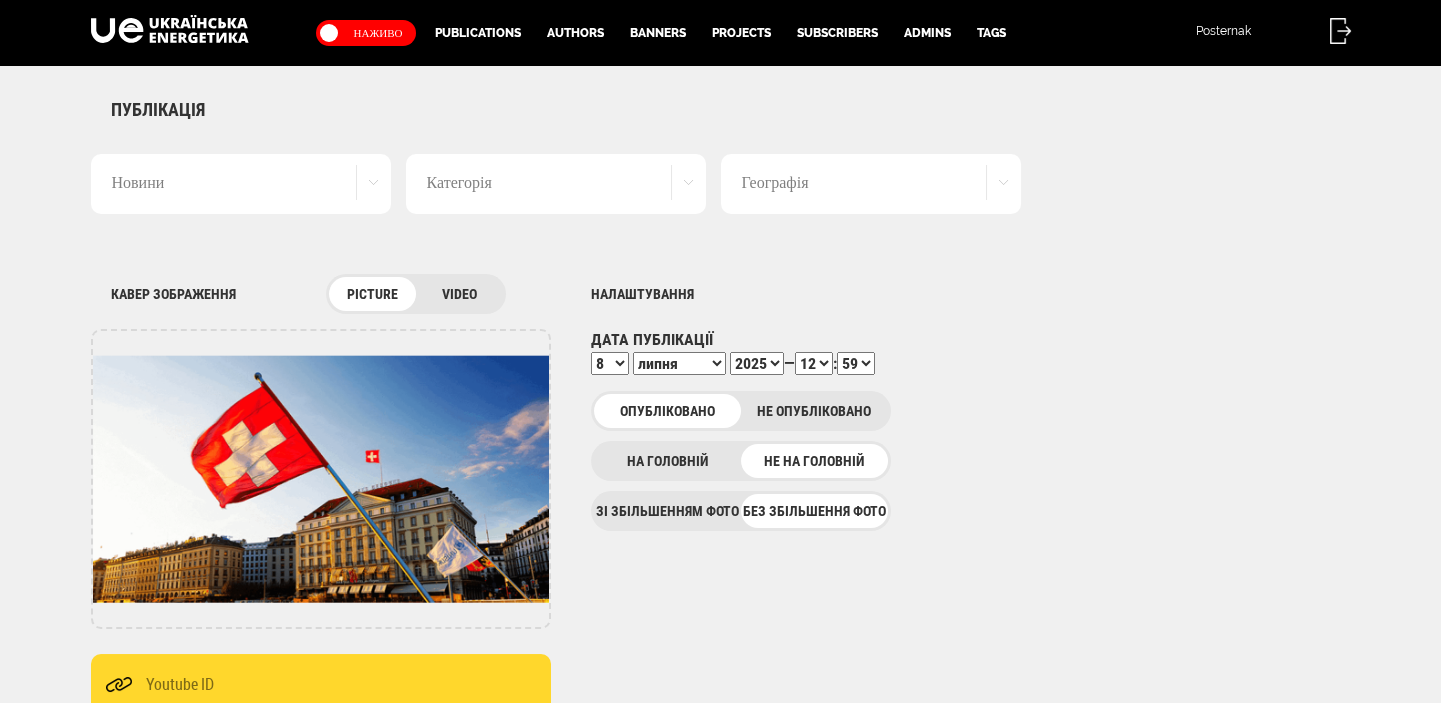select on "13" 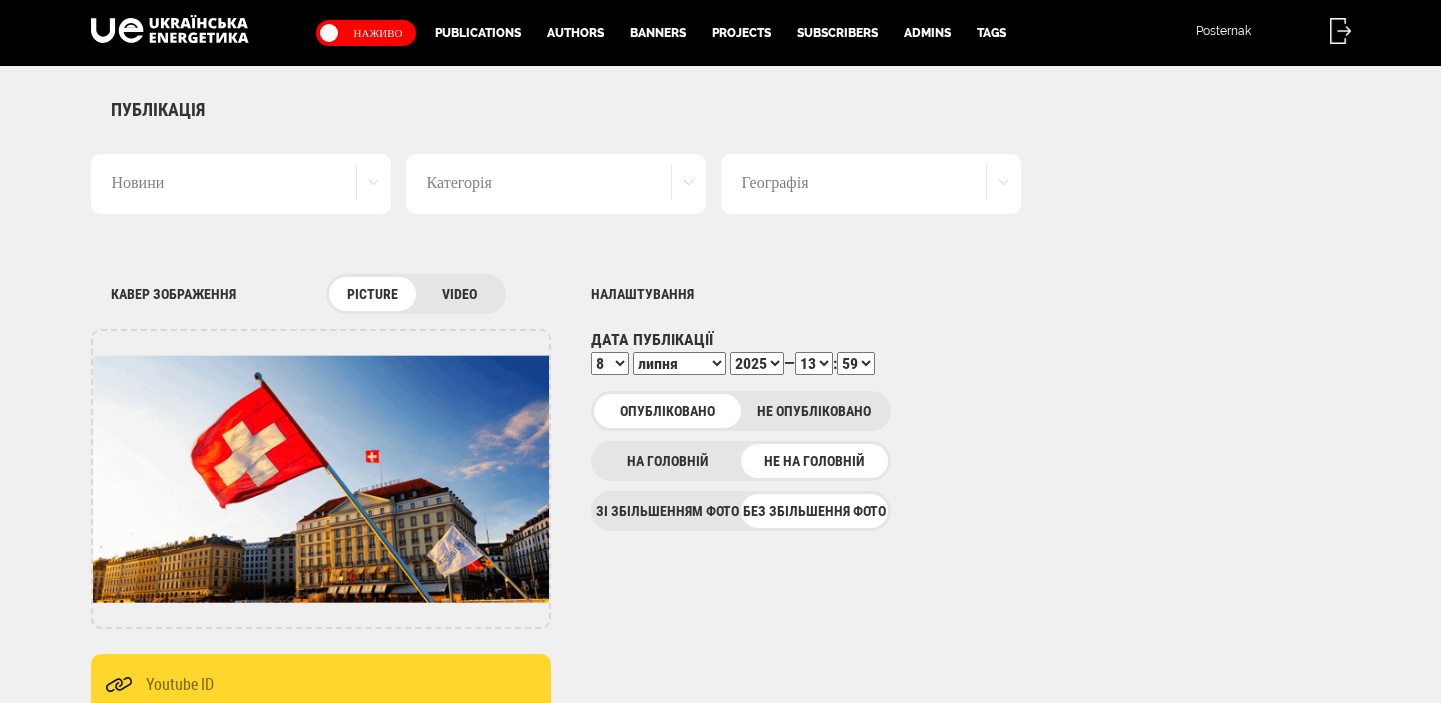 click on "00
01
02
03
04
05
06
07
08
09
10
11
12
13
14
15
16
17
18
19
20
21
22
23" at bounding box center (814, 363) 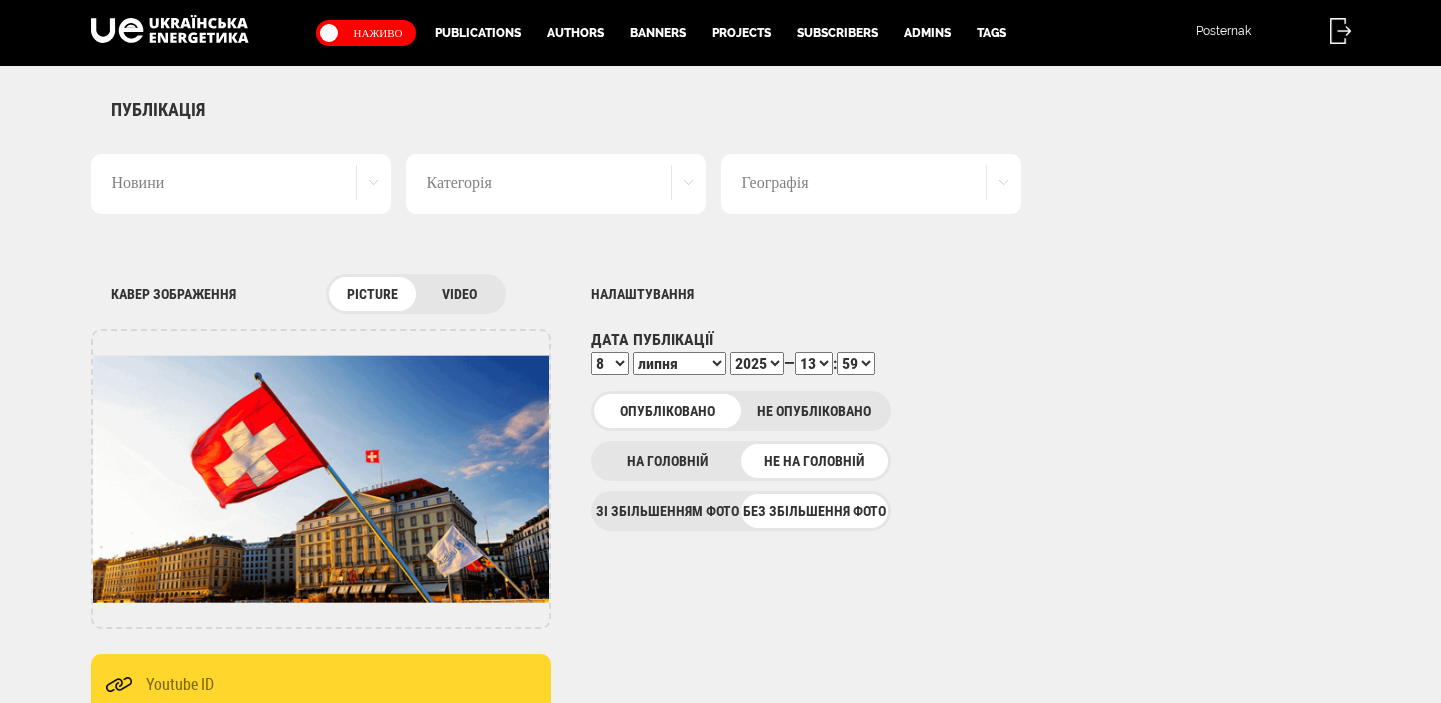 select on "02" 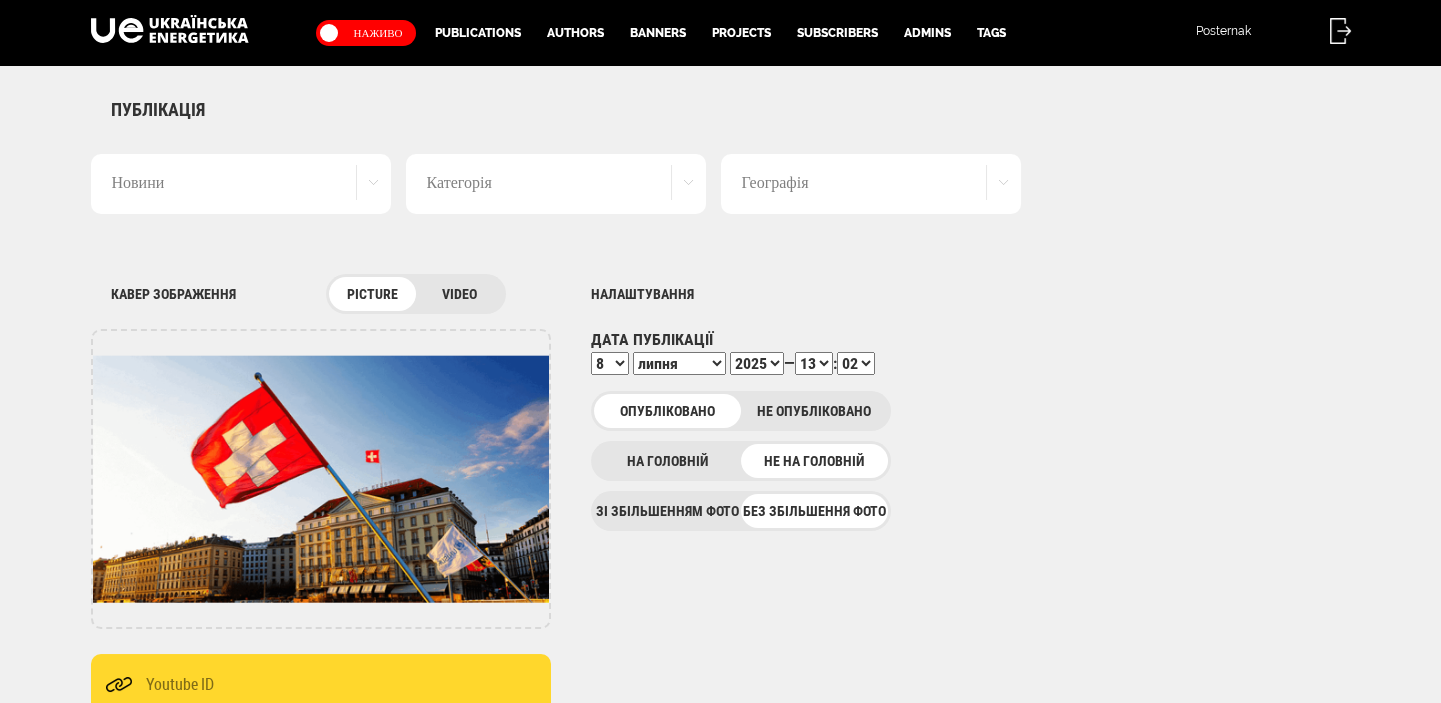 click on "00
01
02
03
04
05
06
07
08
09
10
11
12
13
14
15
16
17
18
19
20
21
22
23
24
25
26
27
28
29
30
31
32
33
34
35
36
37
38
39
40
41
42
43
44
45
46
47
48
49
50
51
52
53
54
55
56
57
58
59" at bounding box center (856, 363) 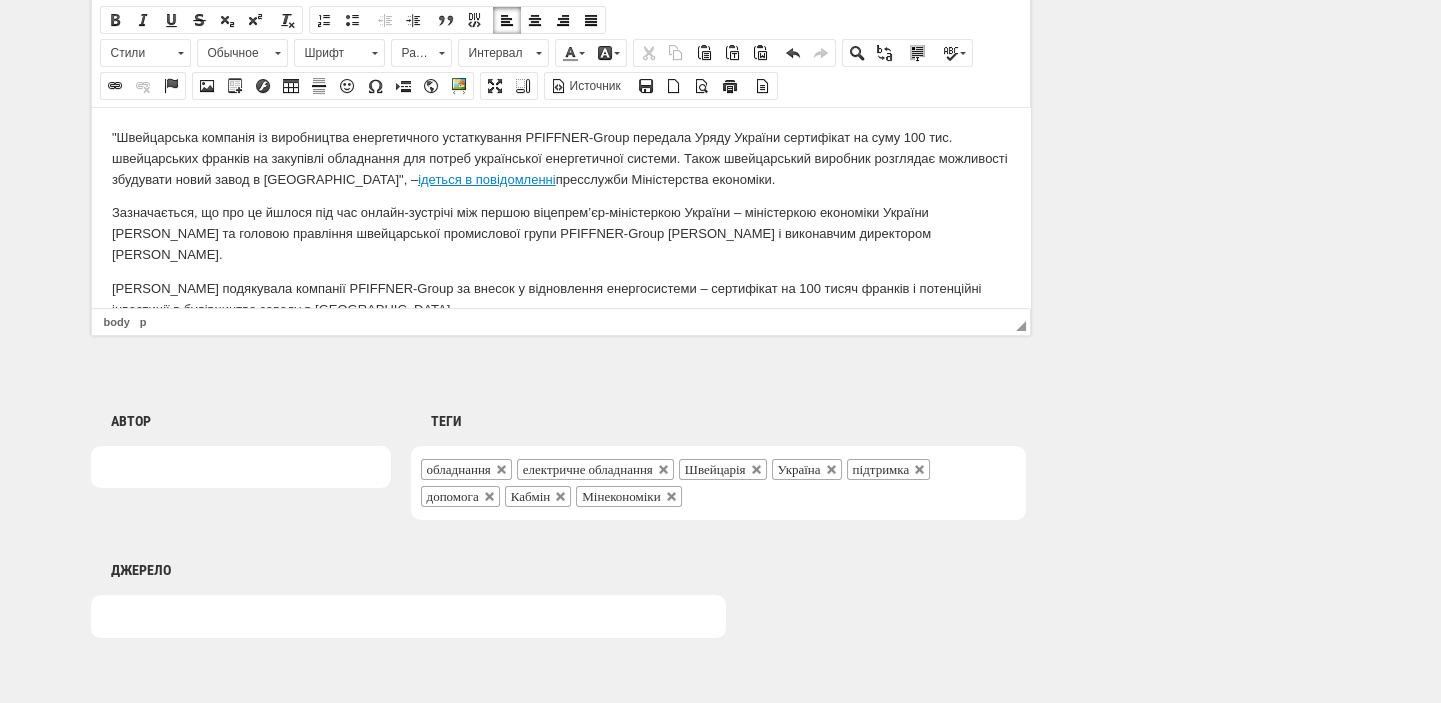 scroll, scrollTop: 1525, scrollLeft: 0, axis: vertical 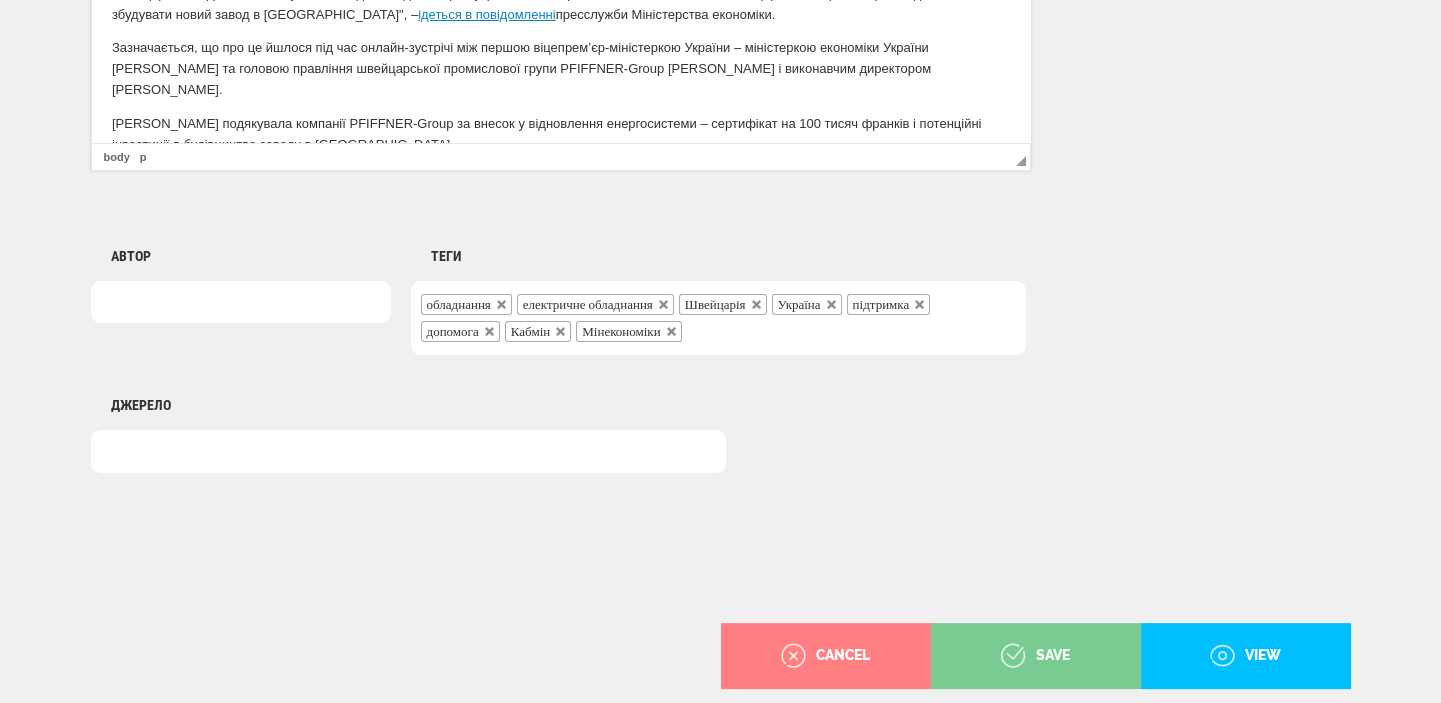 click on "save" at bounding box center (1035, 656) 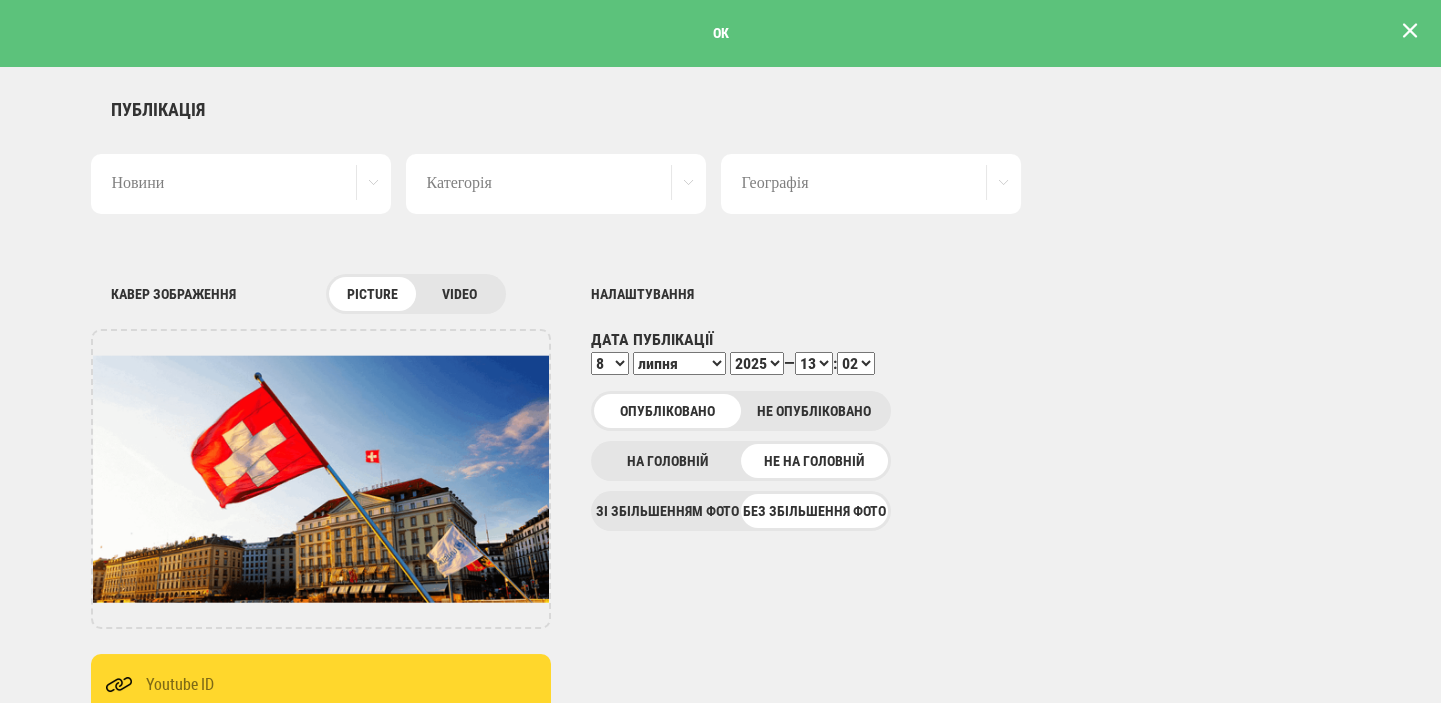scroll, scrollTop: 0, scrollLeft: 0, axis: both 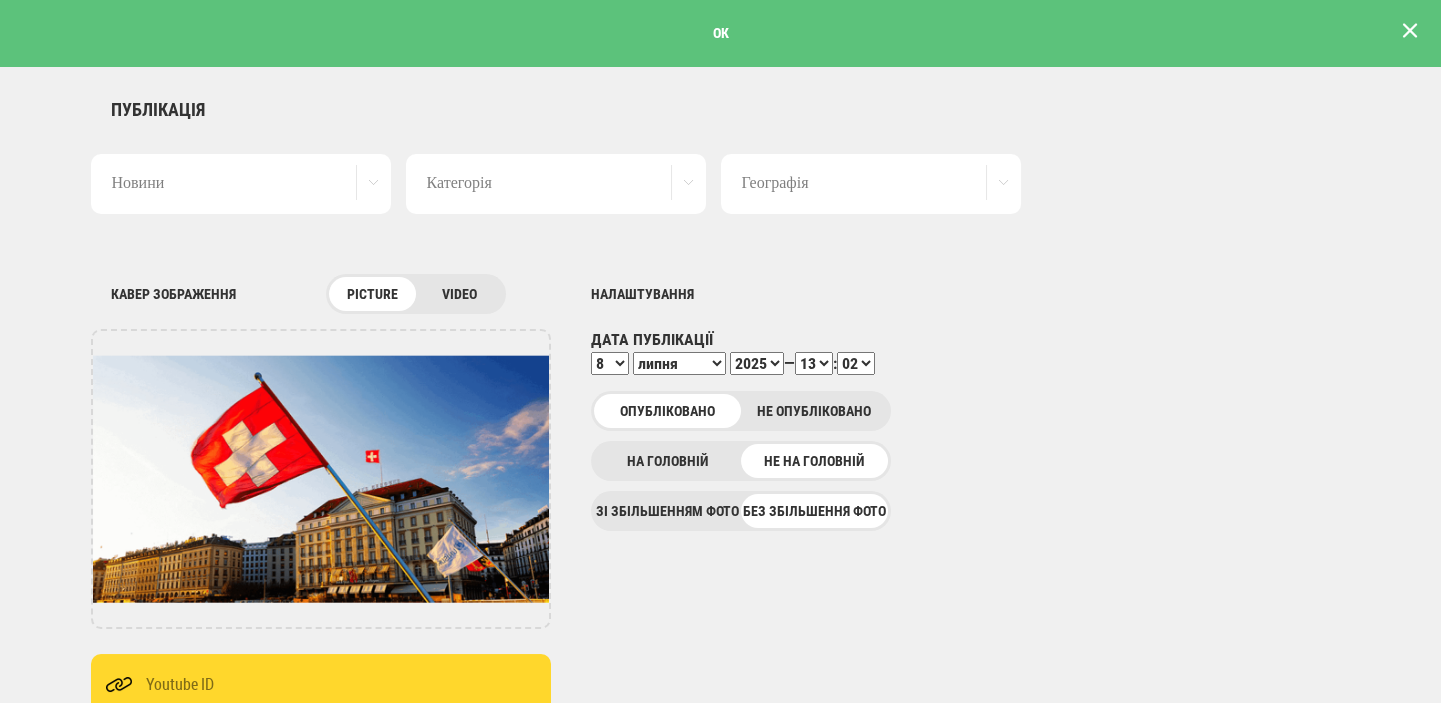 click at bounding box center (1410, 31) 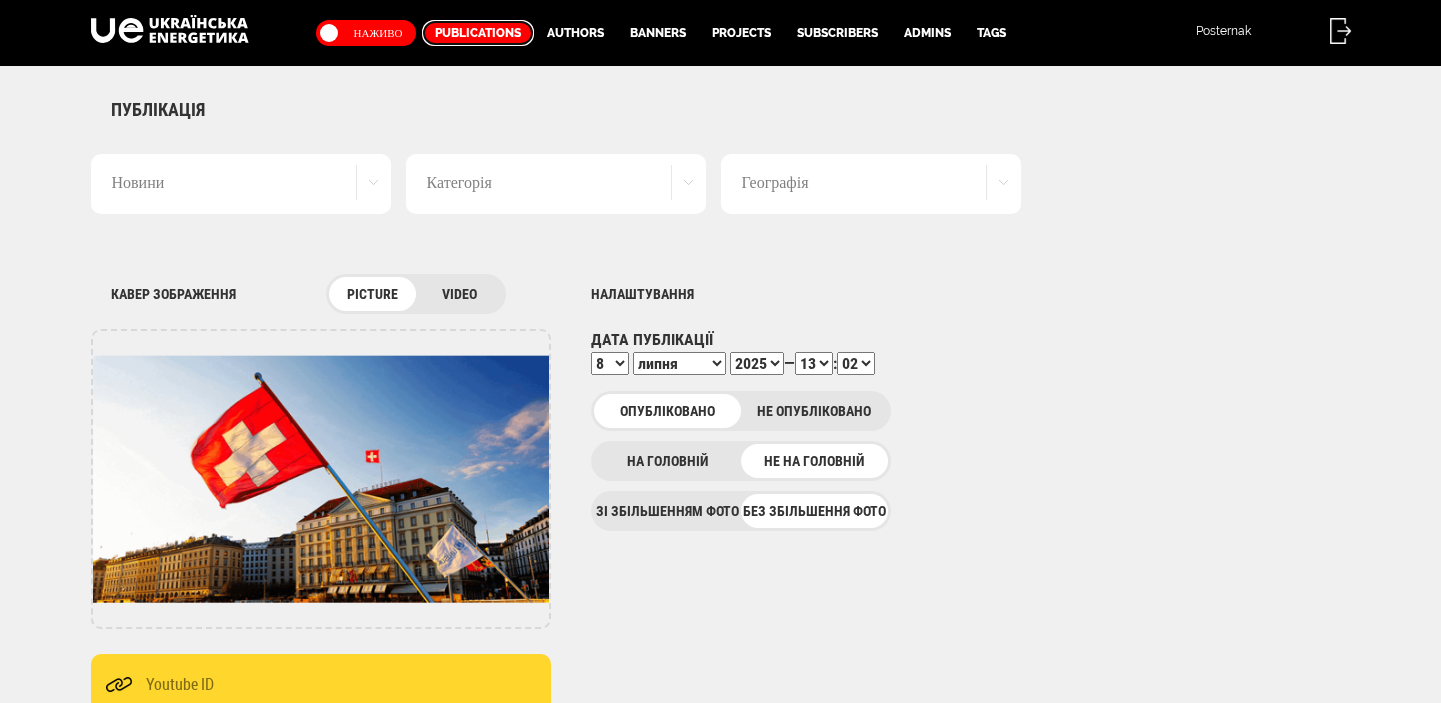 click on "Publications" at bounding box center [478, 33] 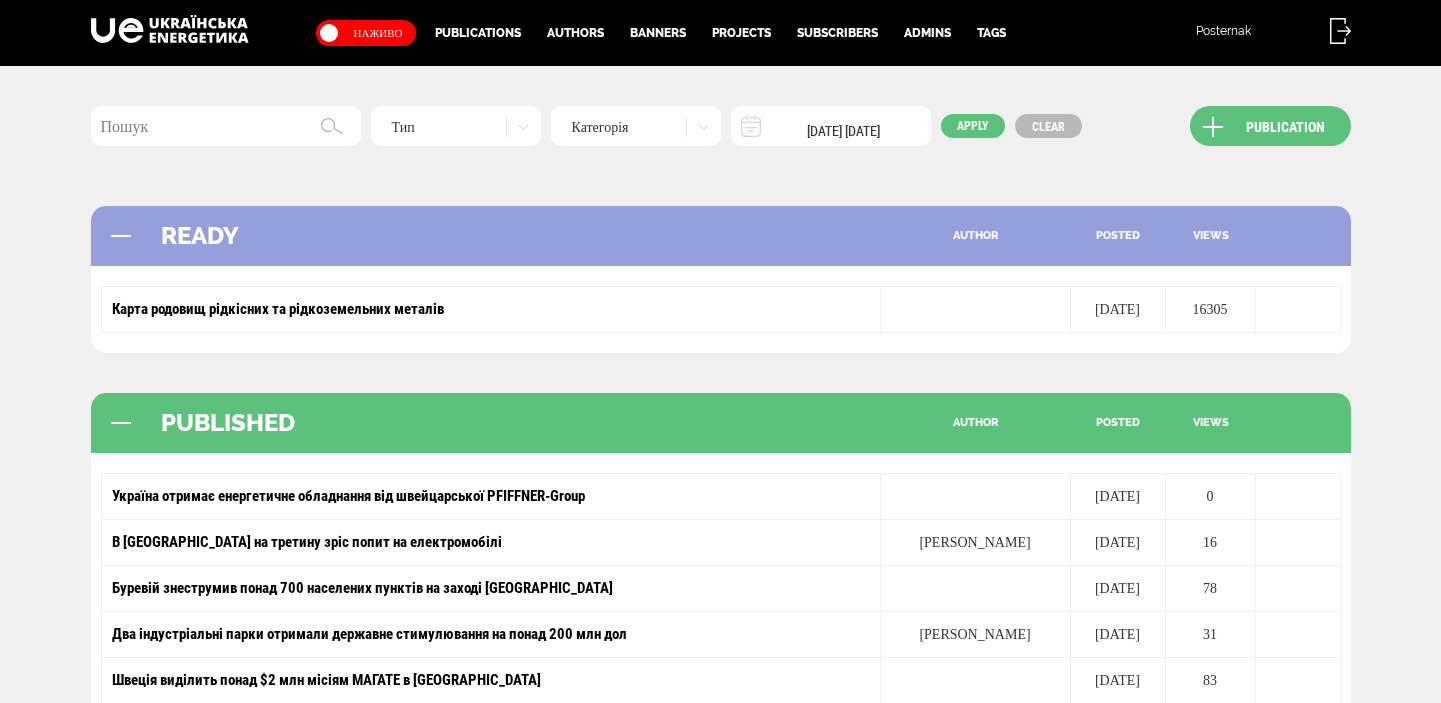 scroll, scrollTop: 0, scrollLeft: 0, axis: both 